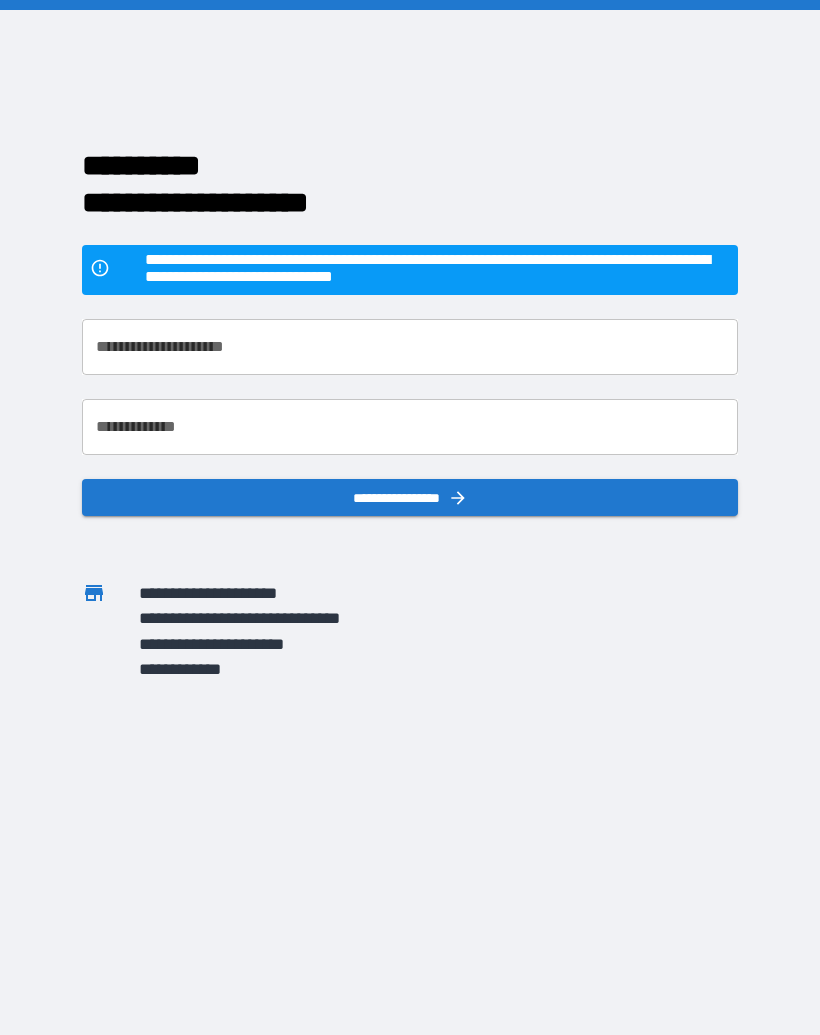 scroll, scrollTop: 0, scrollLeft: 0, axis: both 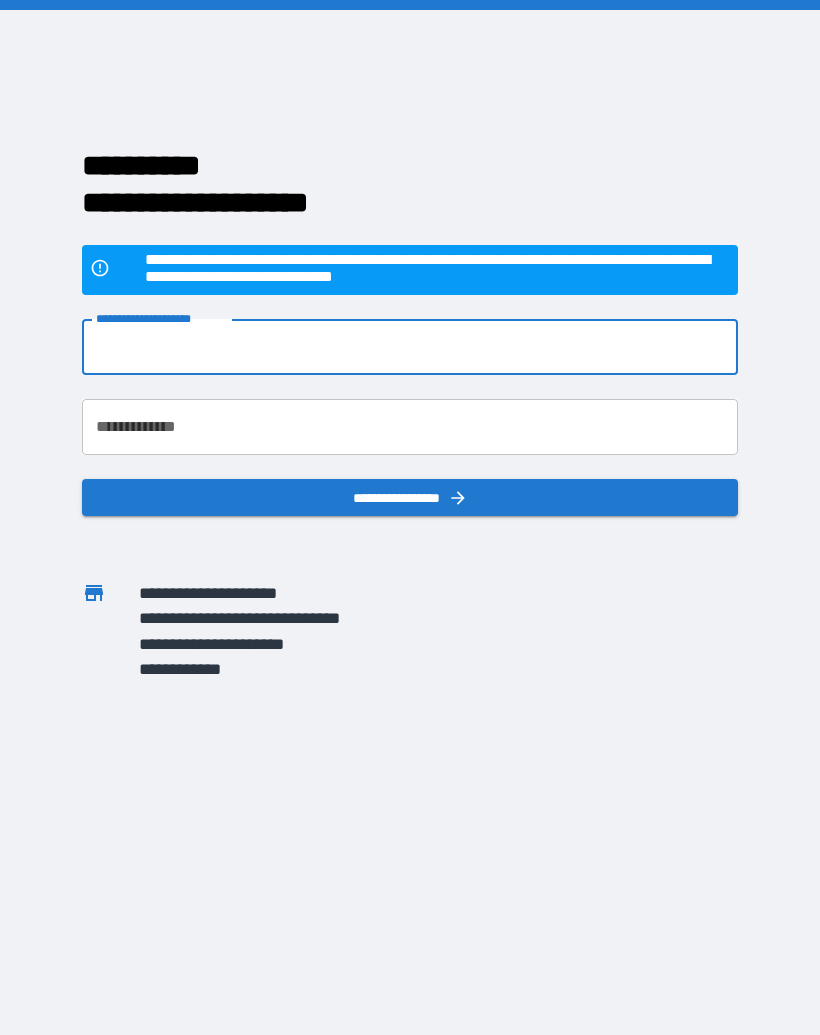 type on "*" 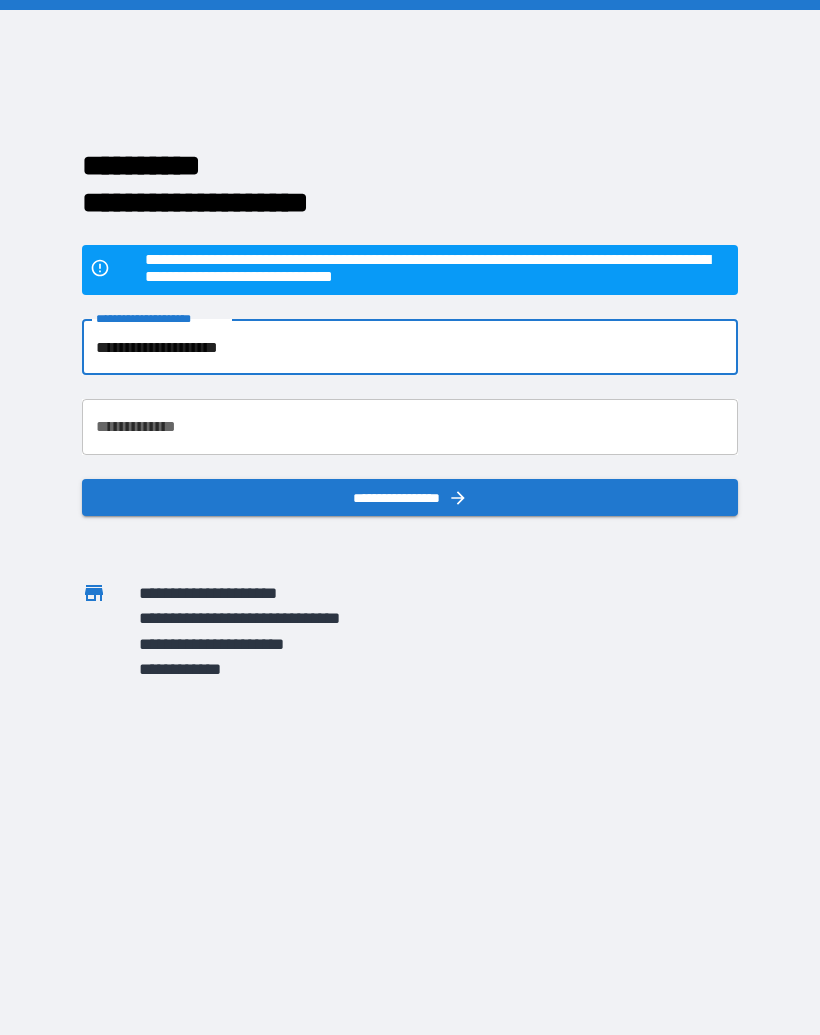 type on "**********" 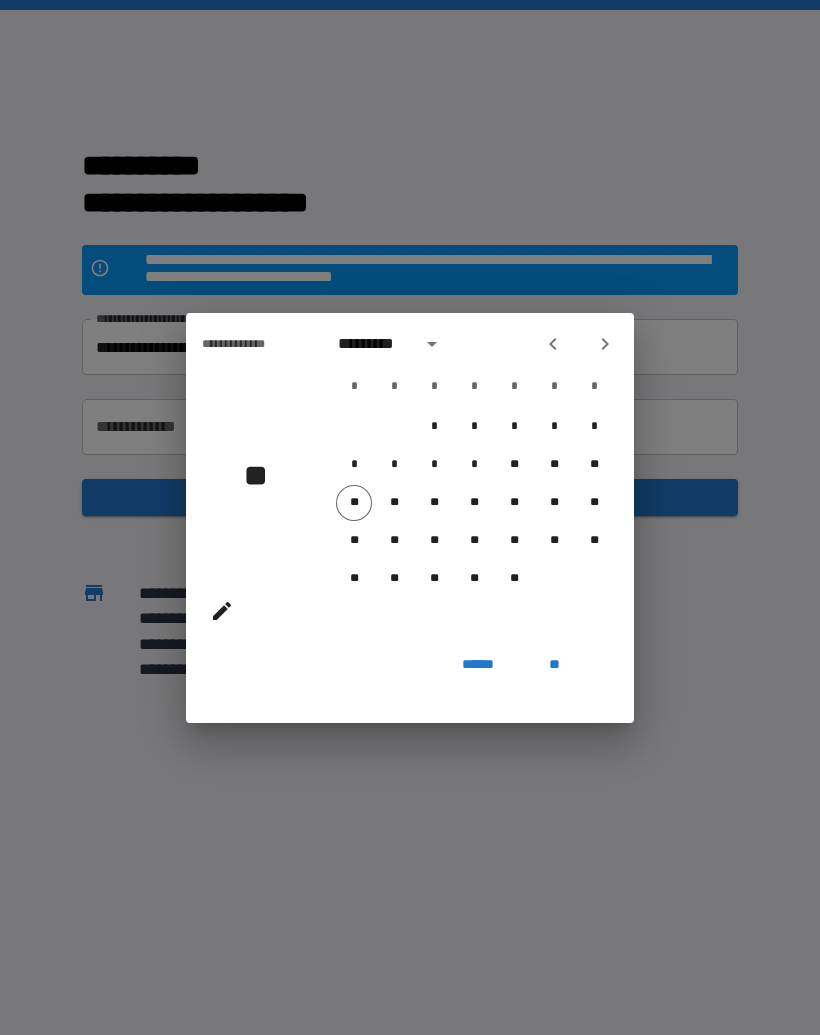 click 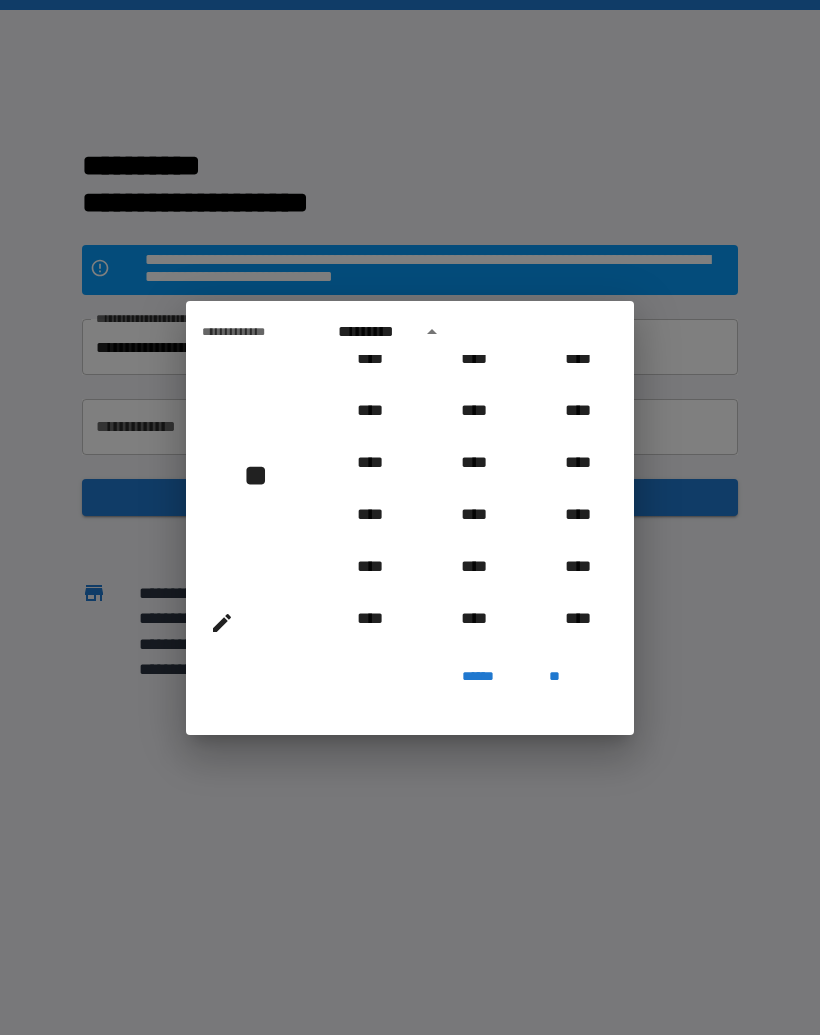 scroll, scrollTop: 1111, scrollLeft: 0, axis: vertical 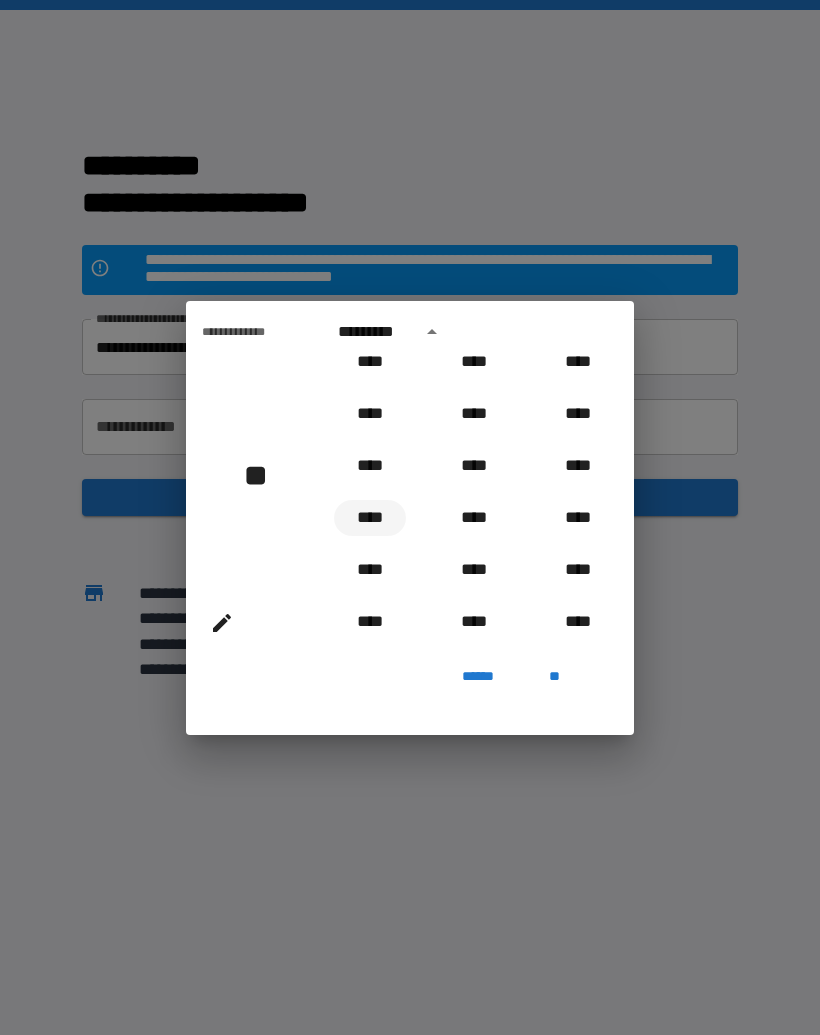 click on "****" at bounding box center [370, 518] 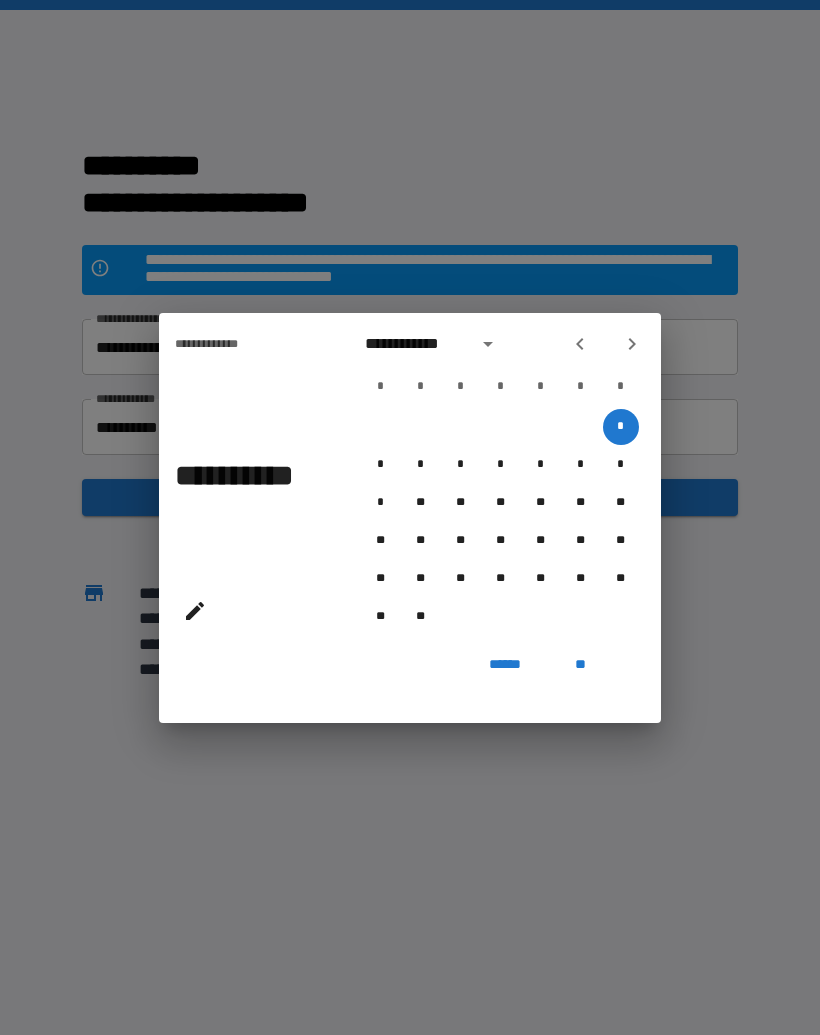click 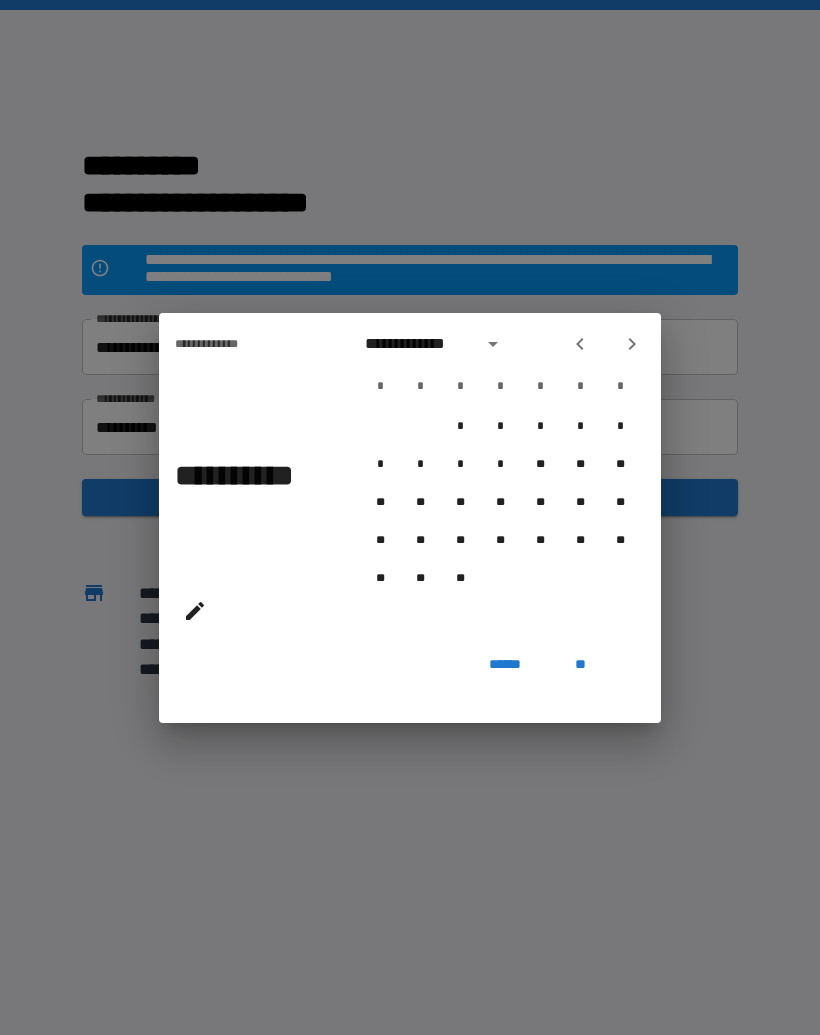 click 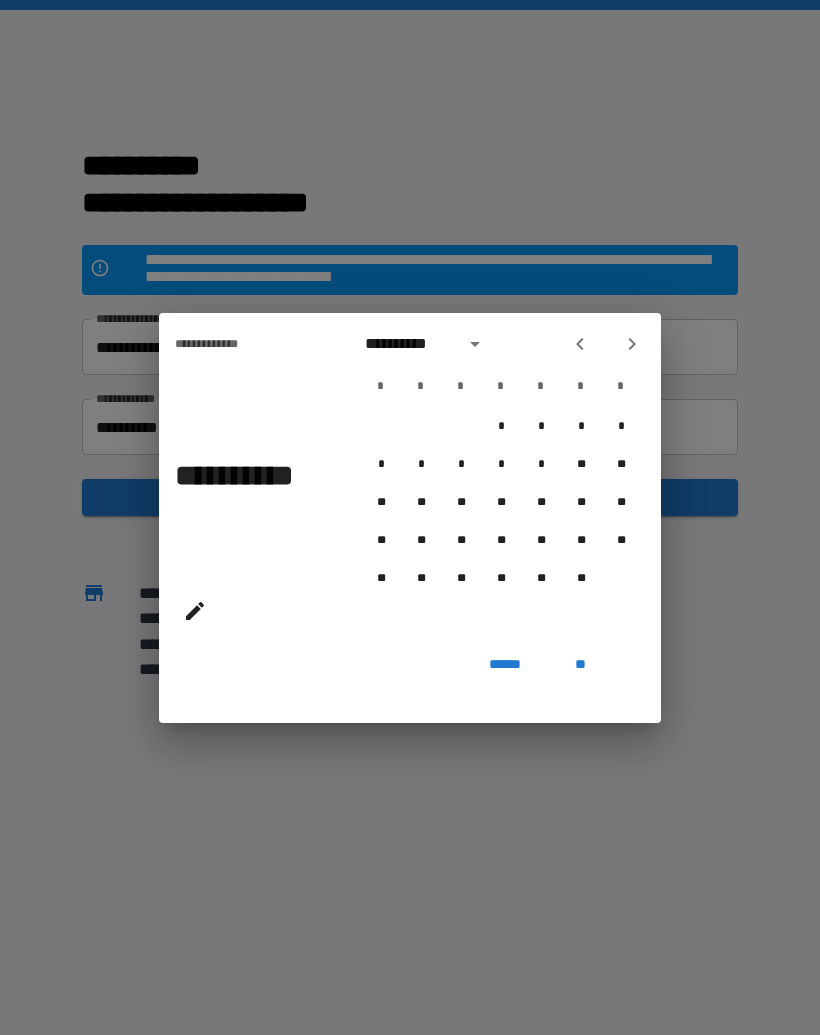 click 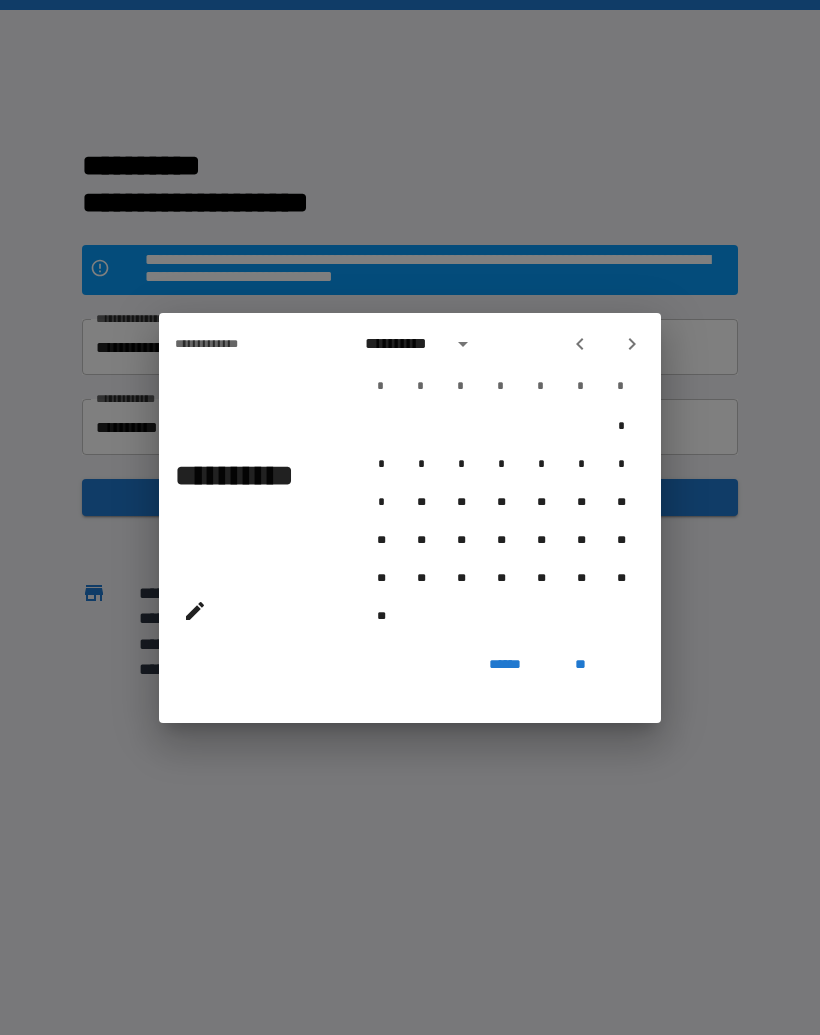 click 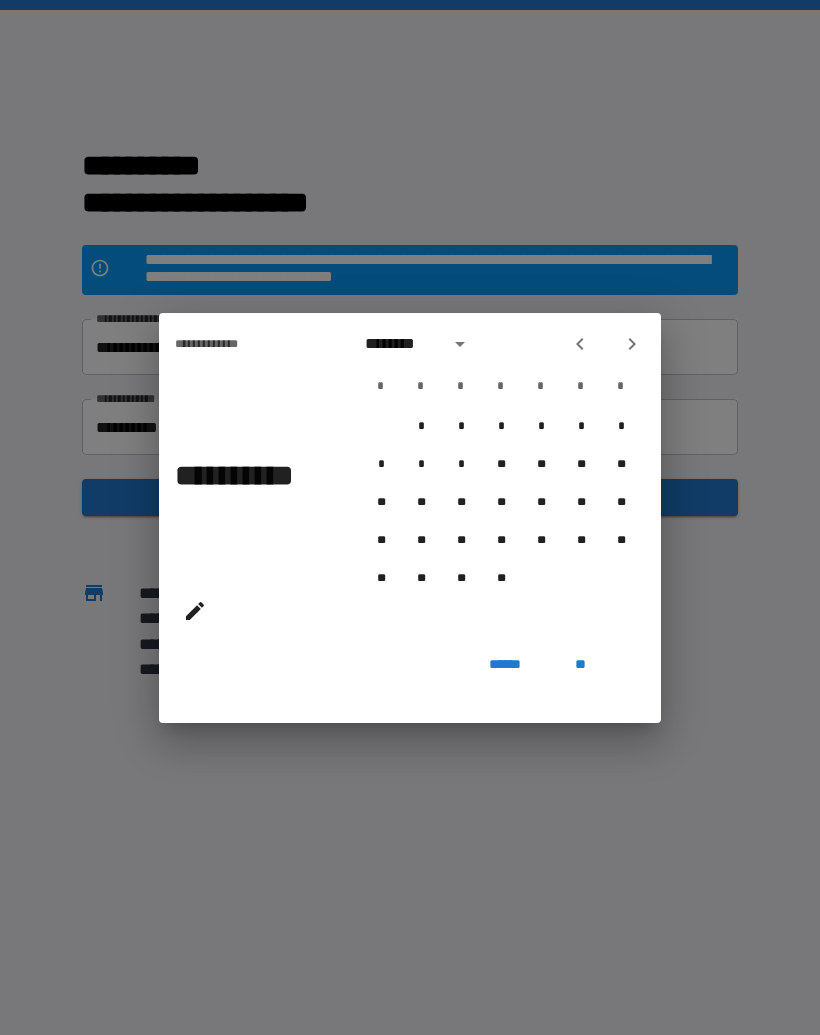 click 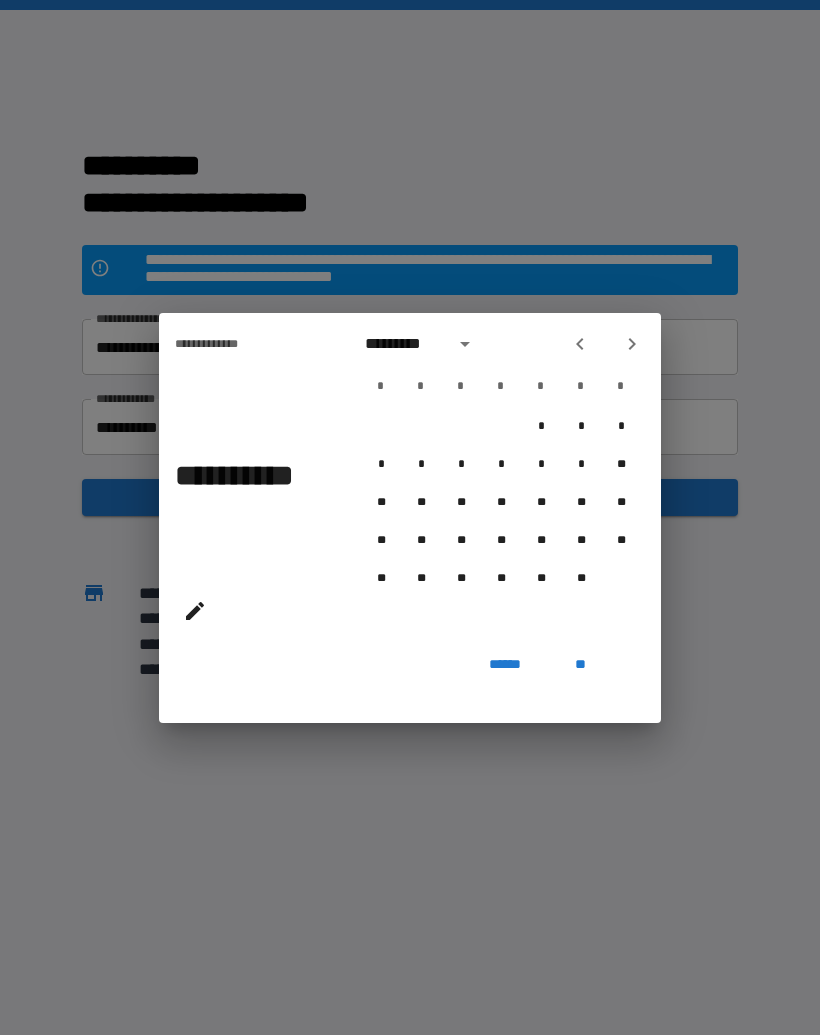 click 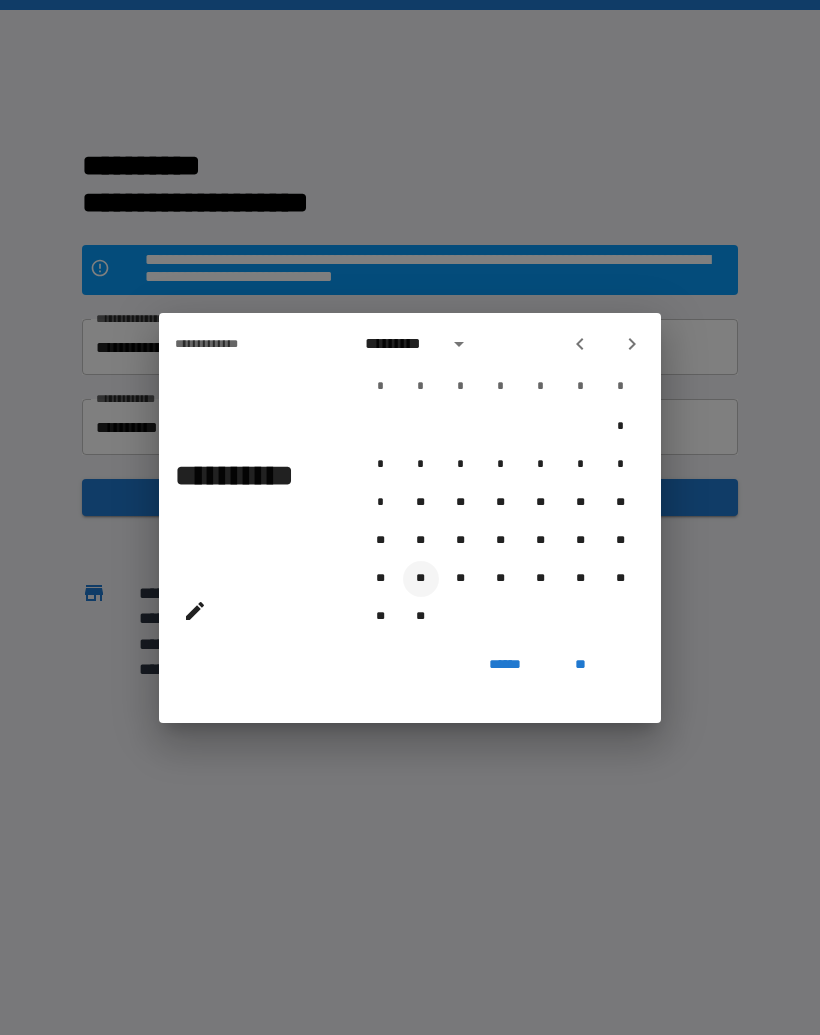 click on "**" at bounding box center (421, 579) 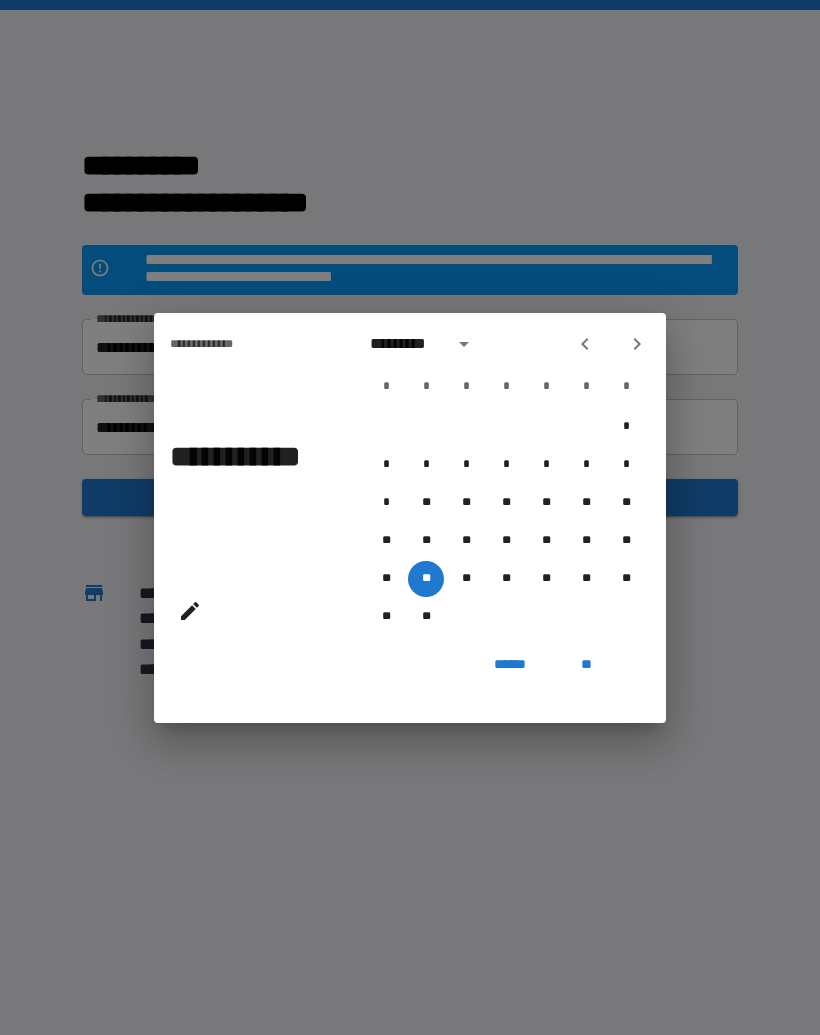 click on "**" at bounding box center (586, 665) 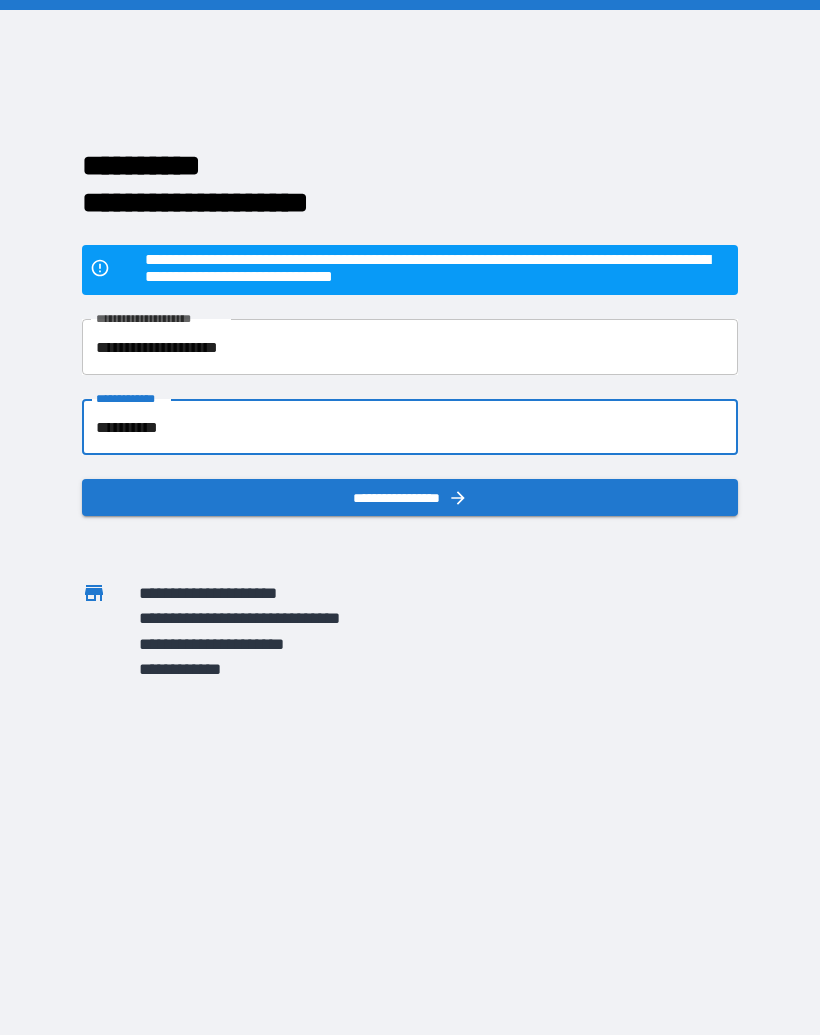 click on "**********" at bounding box center (410, 497) 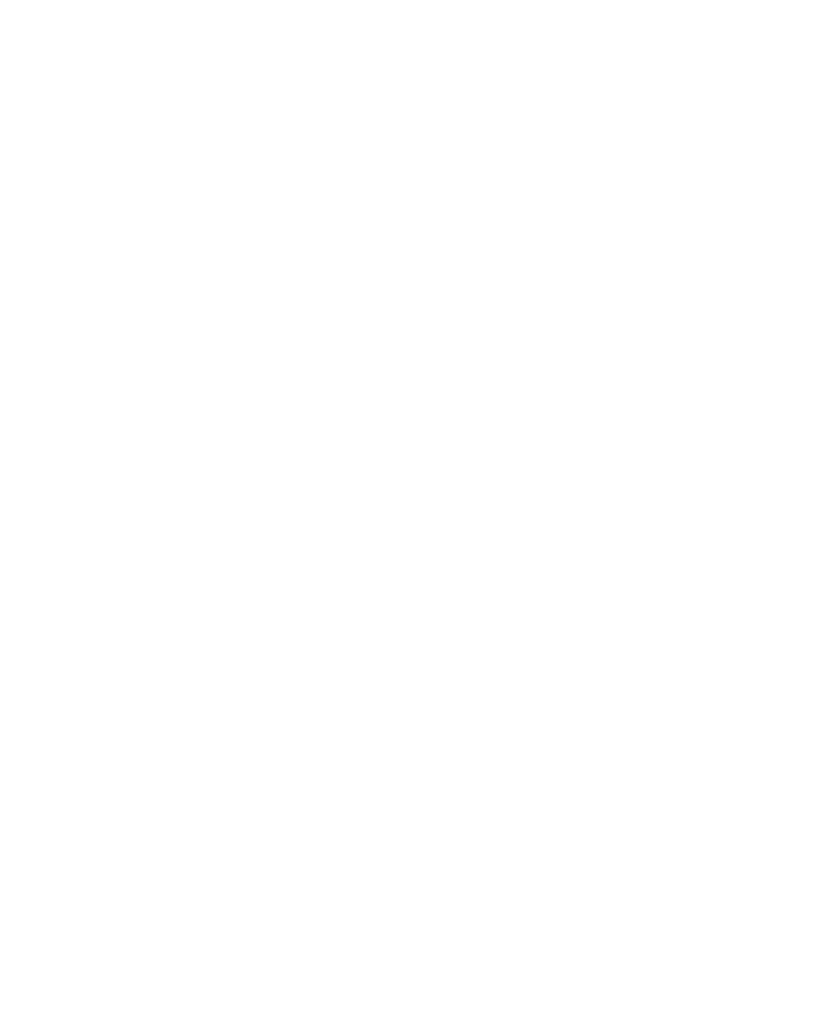 scroll, scrollTop: 0, scrollLeft: 0, axis: both 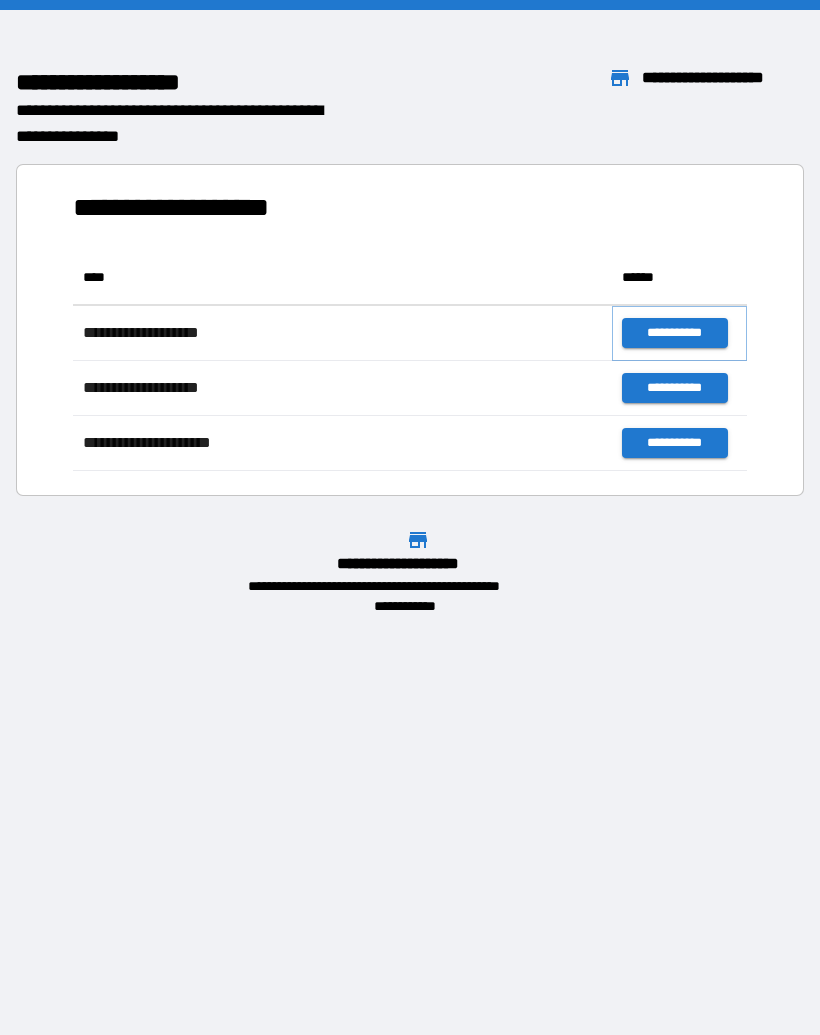 click on "**********" at bounding box center [674, 333] 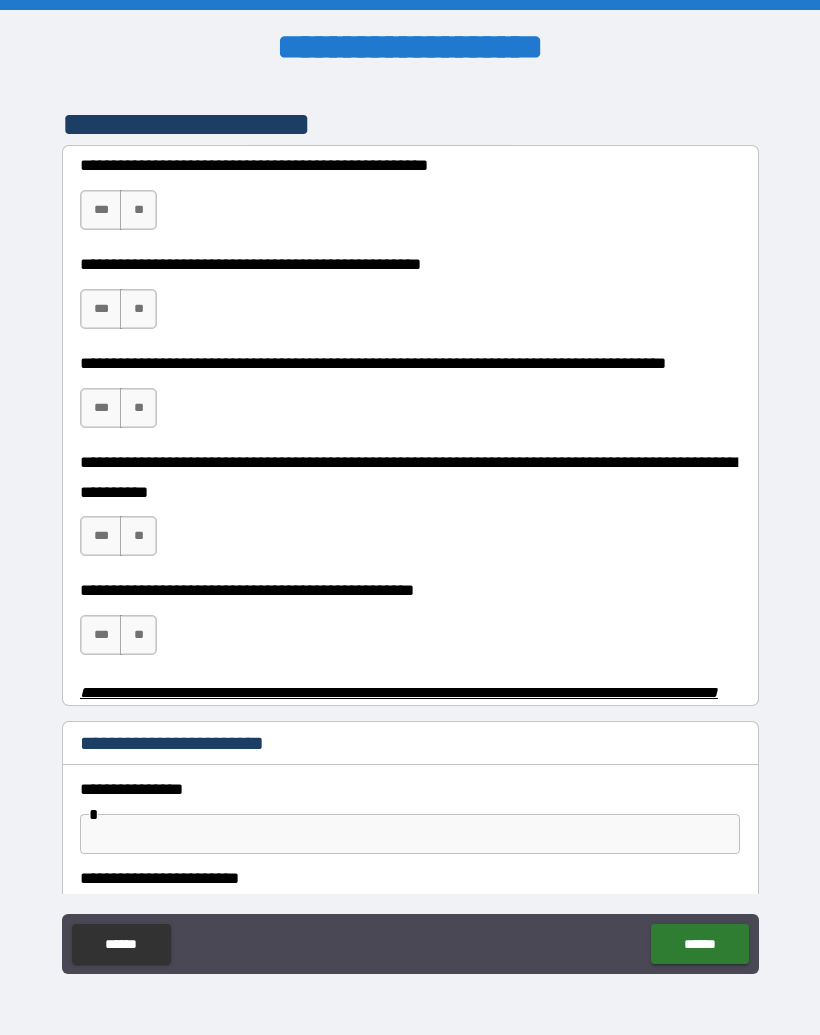 scroll, scrollTop: 429, scrollLeft: 0, axis: vertical 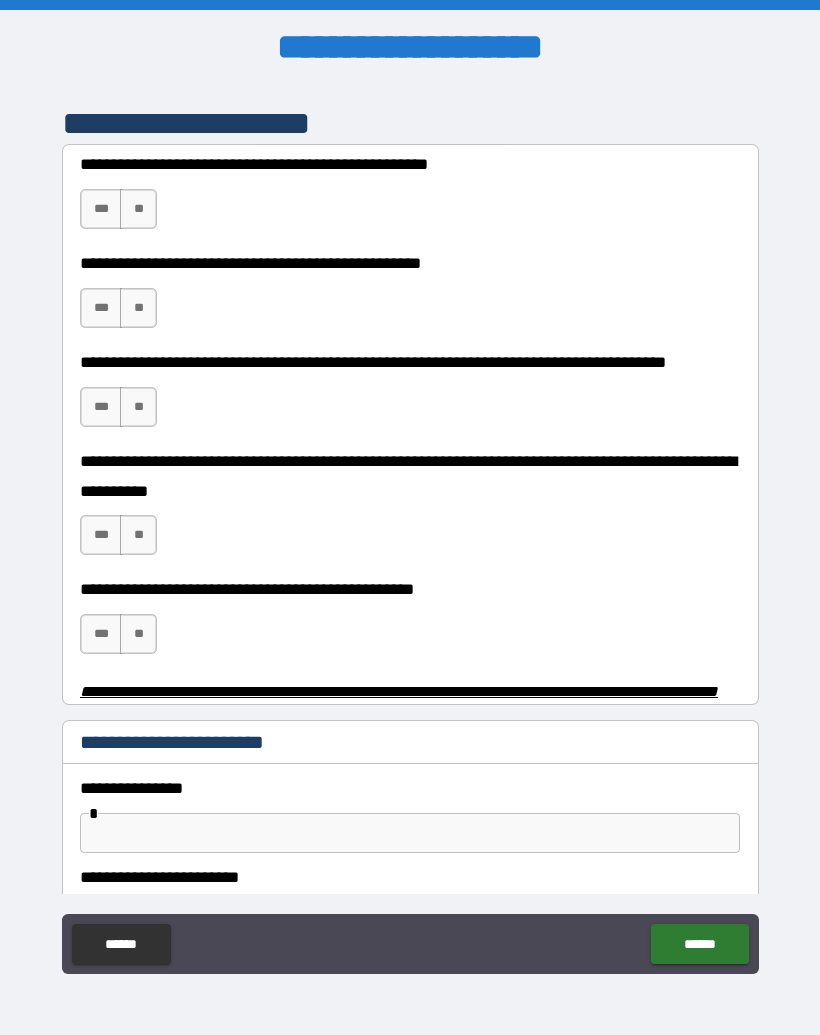 click on "**" at bounding box center [138, 209] 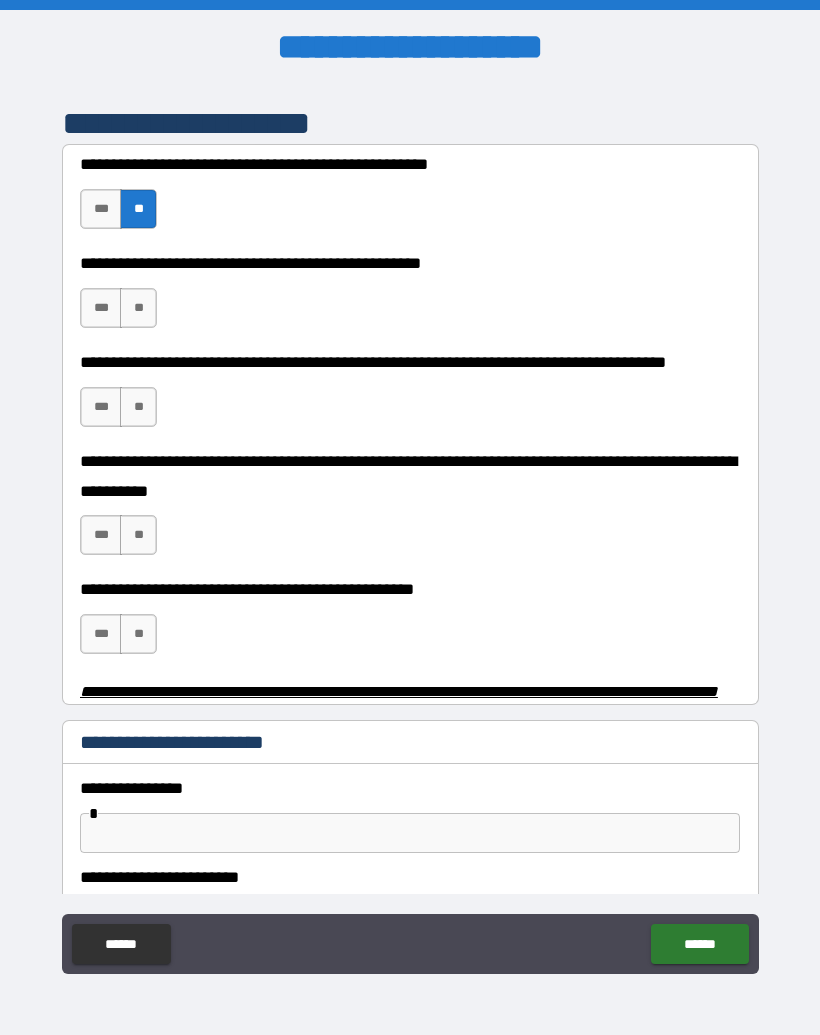 click on "**" at bounding box center (138, 308) 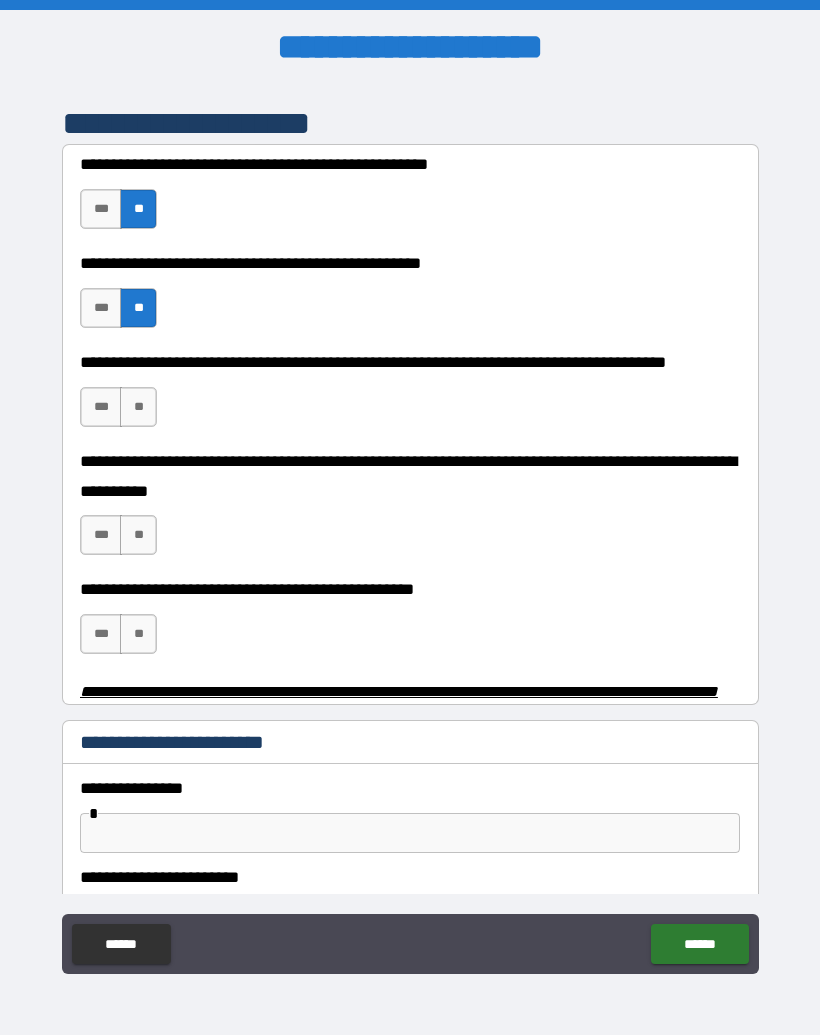 click on "**" at bounding box center [138, 407] 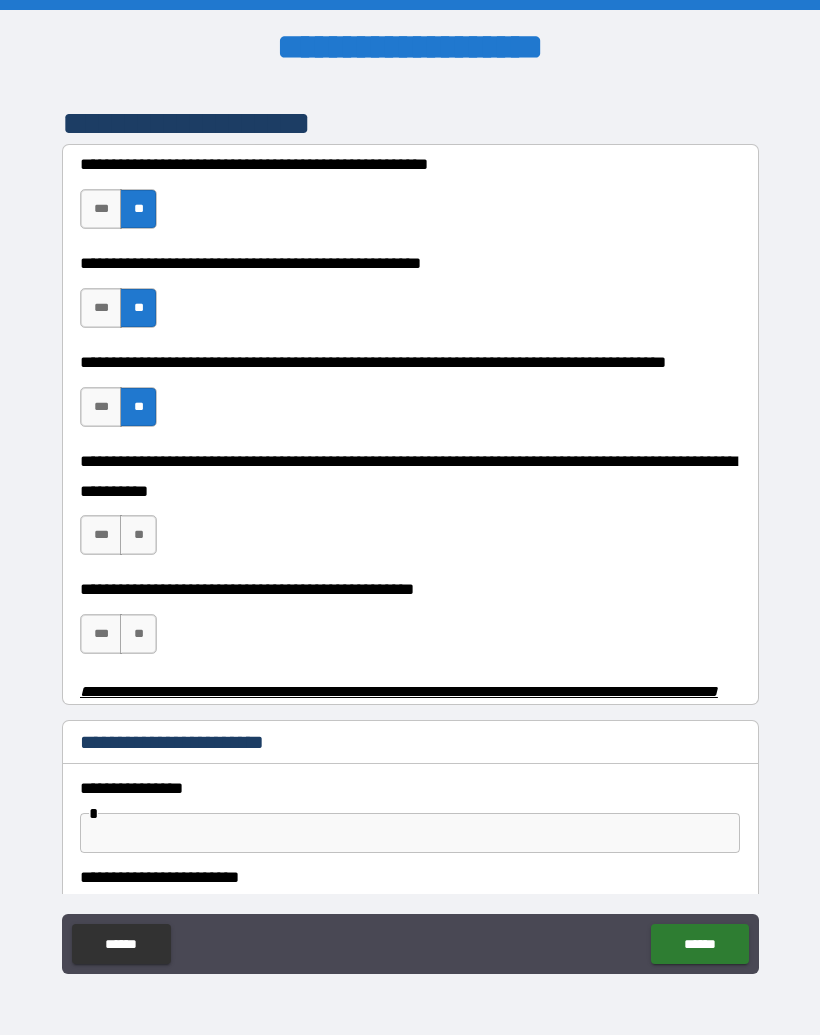 click on "***" at bounding box center [101, 535] 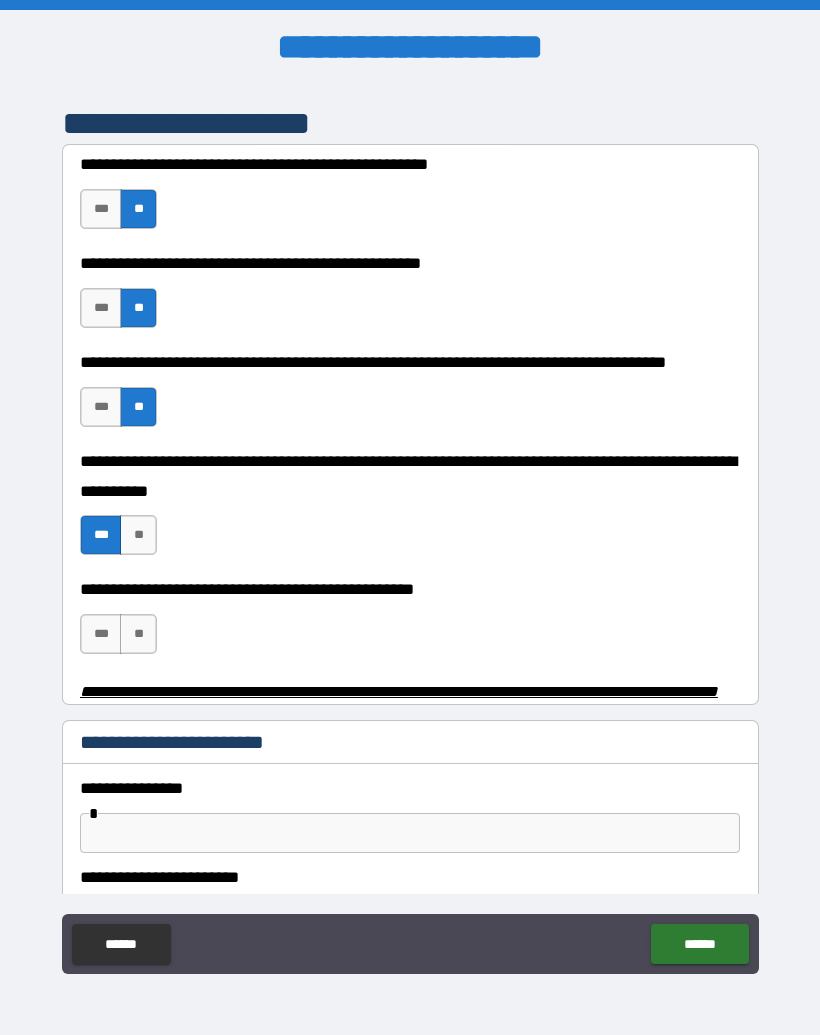 click on "***" at bounding box center [101, 634] 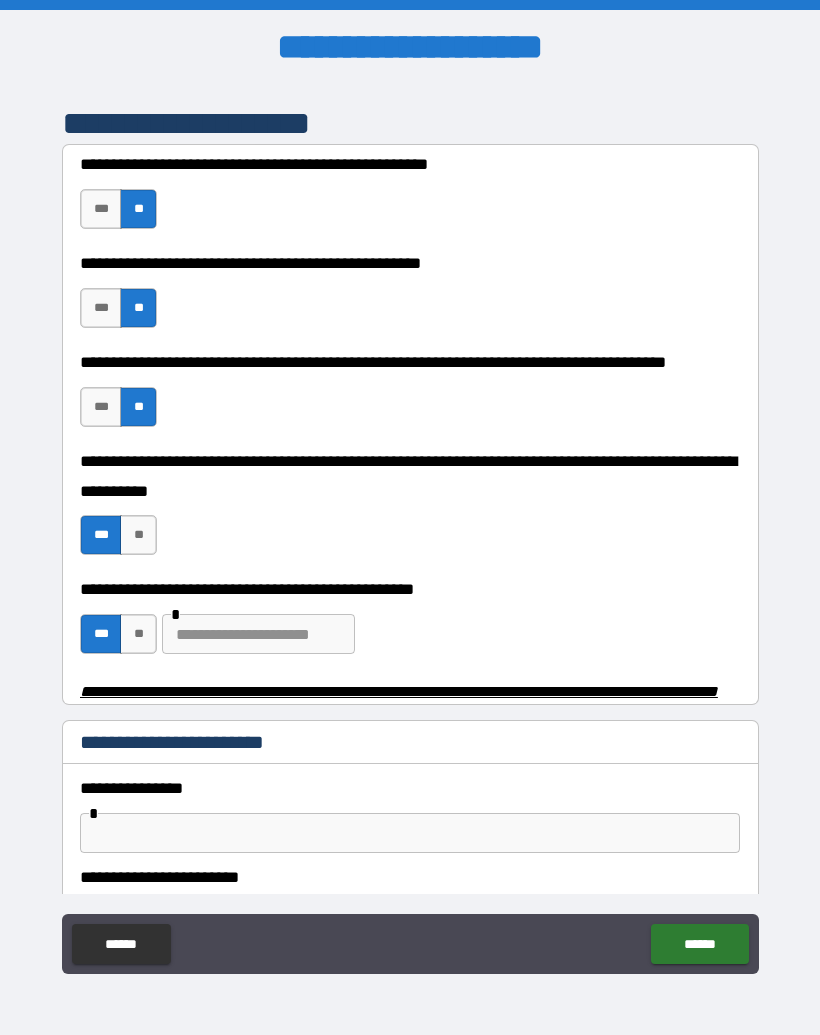 click on "**" at bounding box center (138, 634) 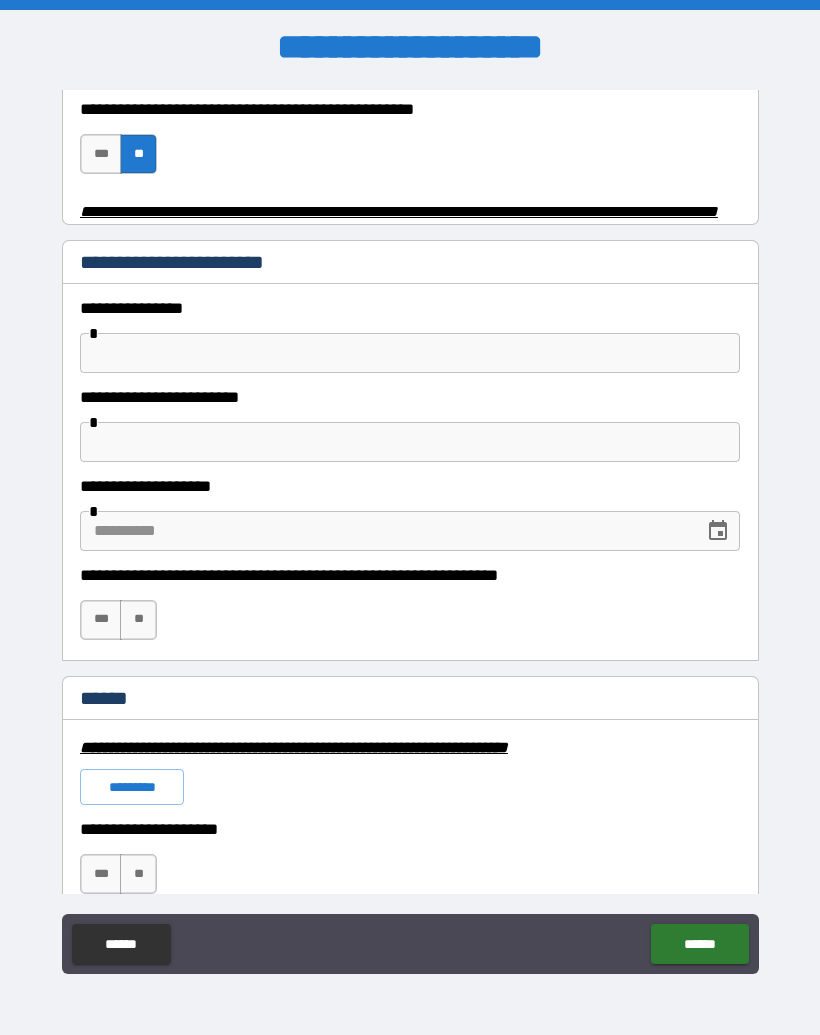 scroll, scrollTop: 911, scrollLeft: 0, axis: vertical 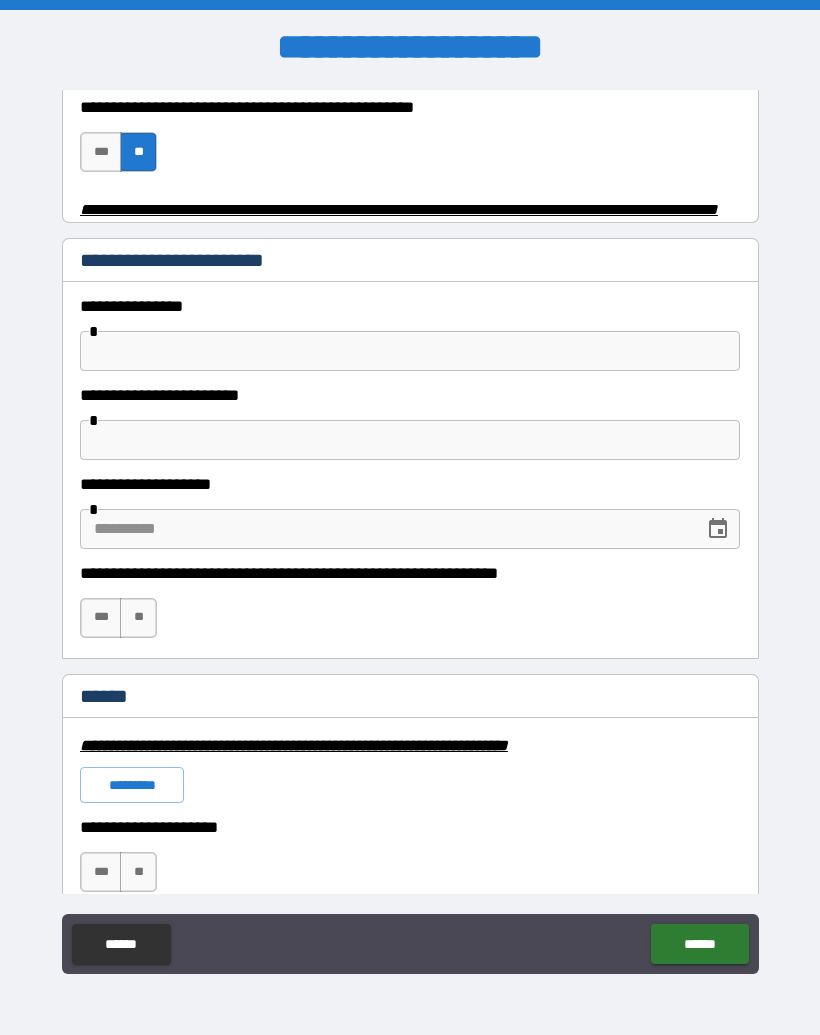 click at bounding box center (410, 351) 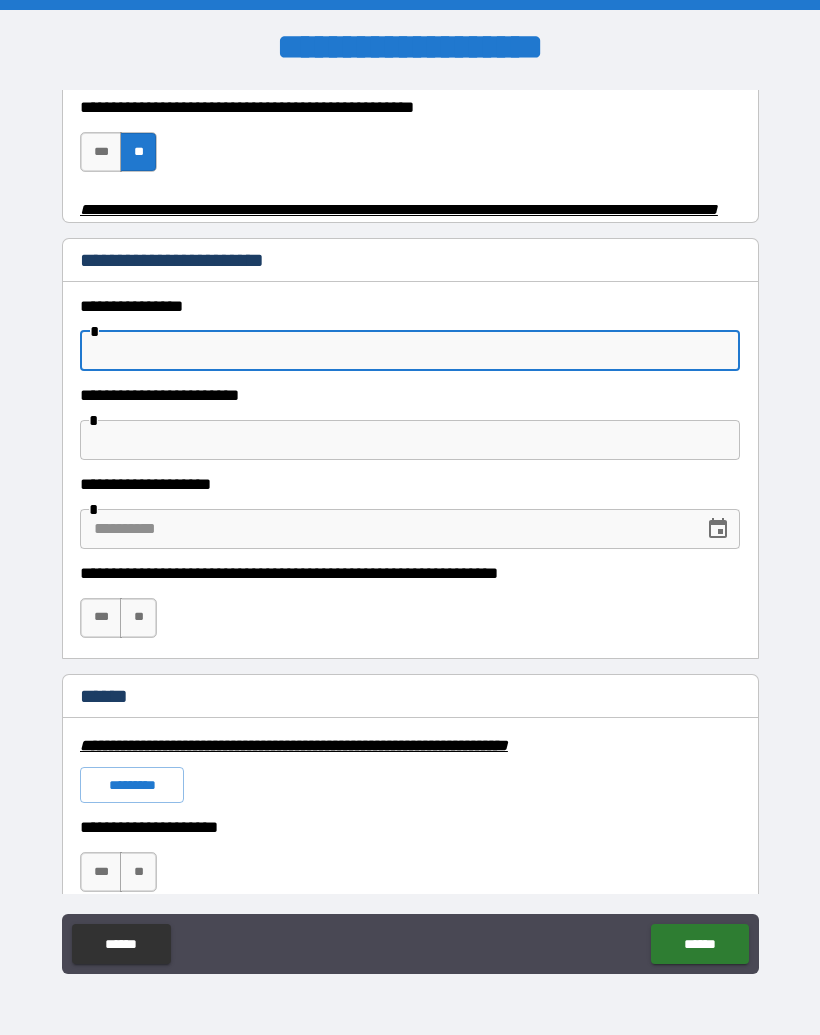 type on "*" 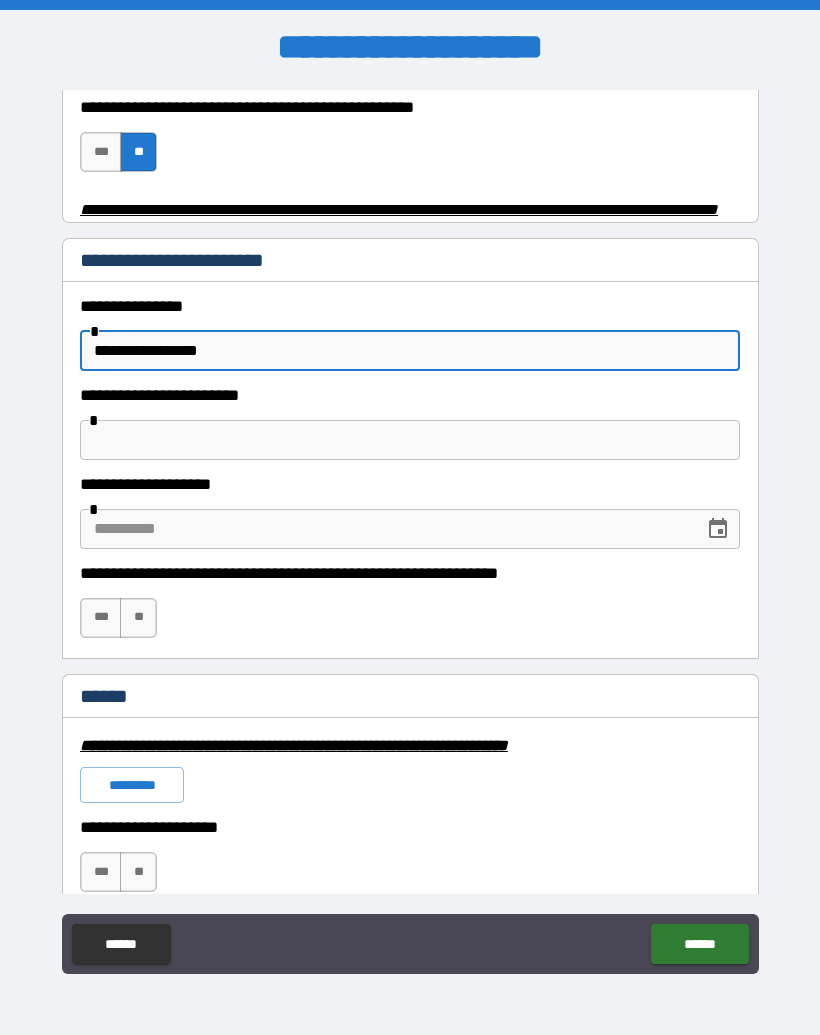 type on "**********" 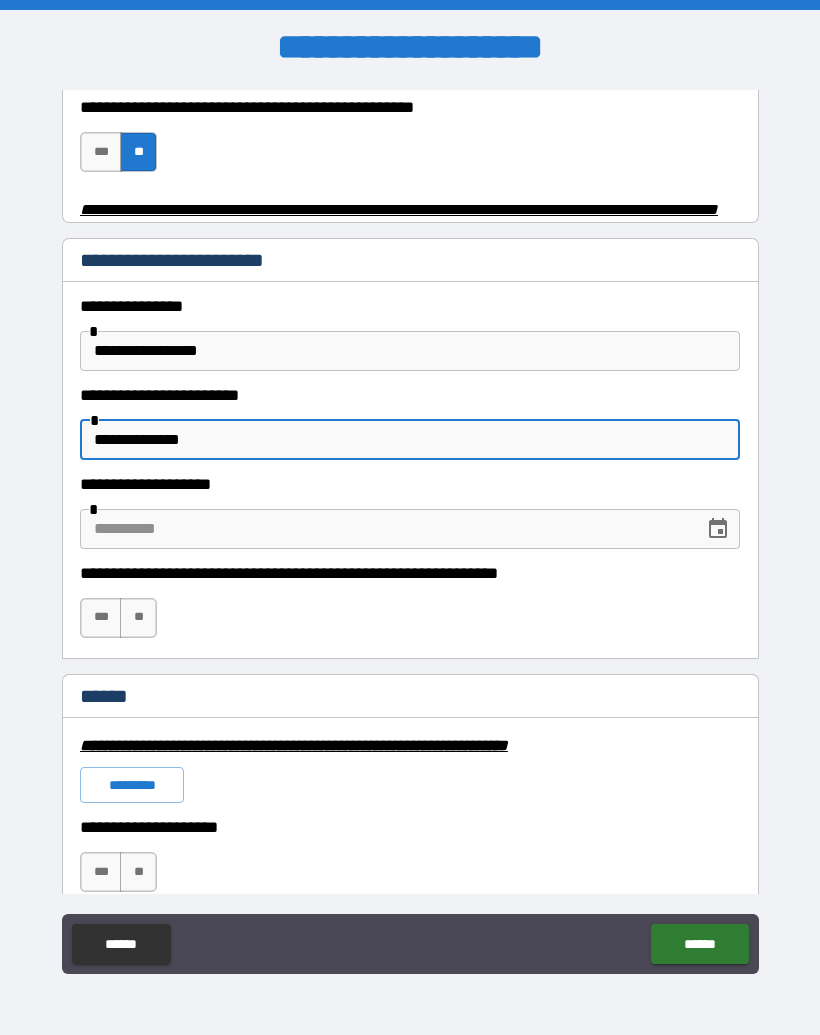 type on "**********" 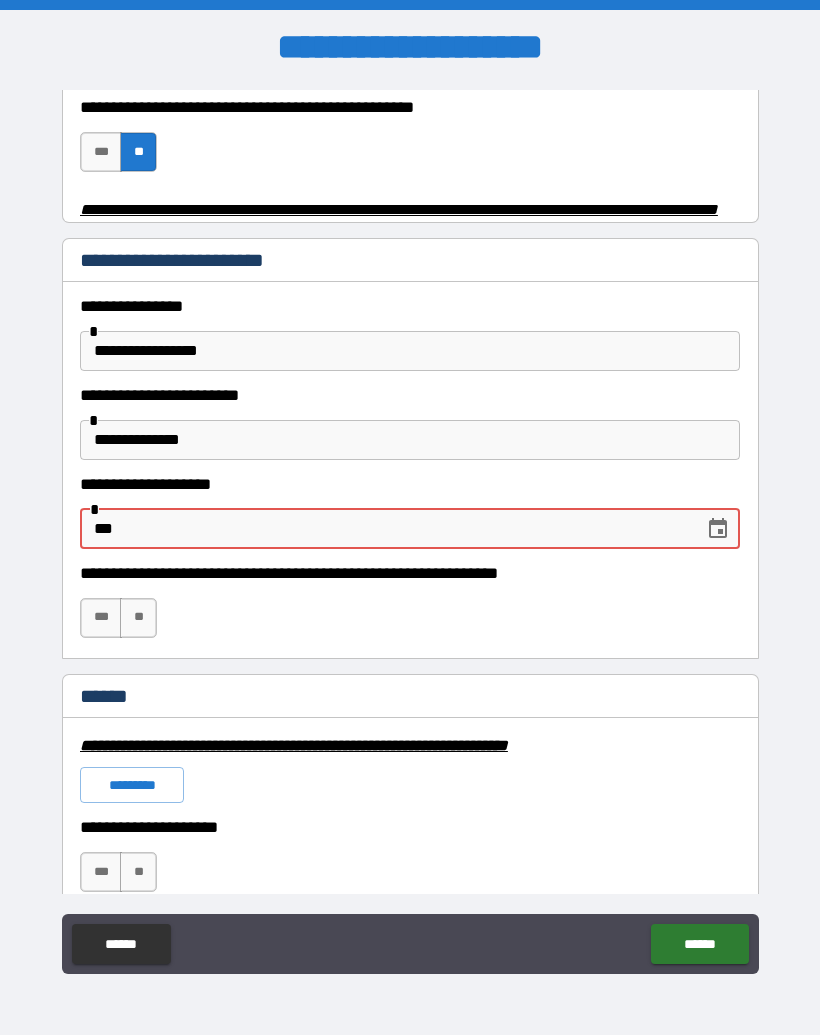 click on "***" at bounding box center (385, 529) 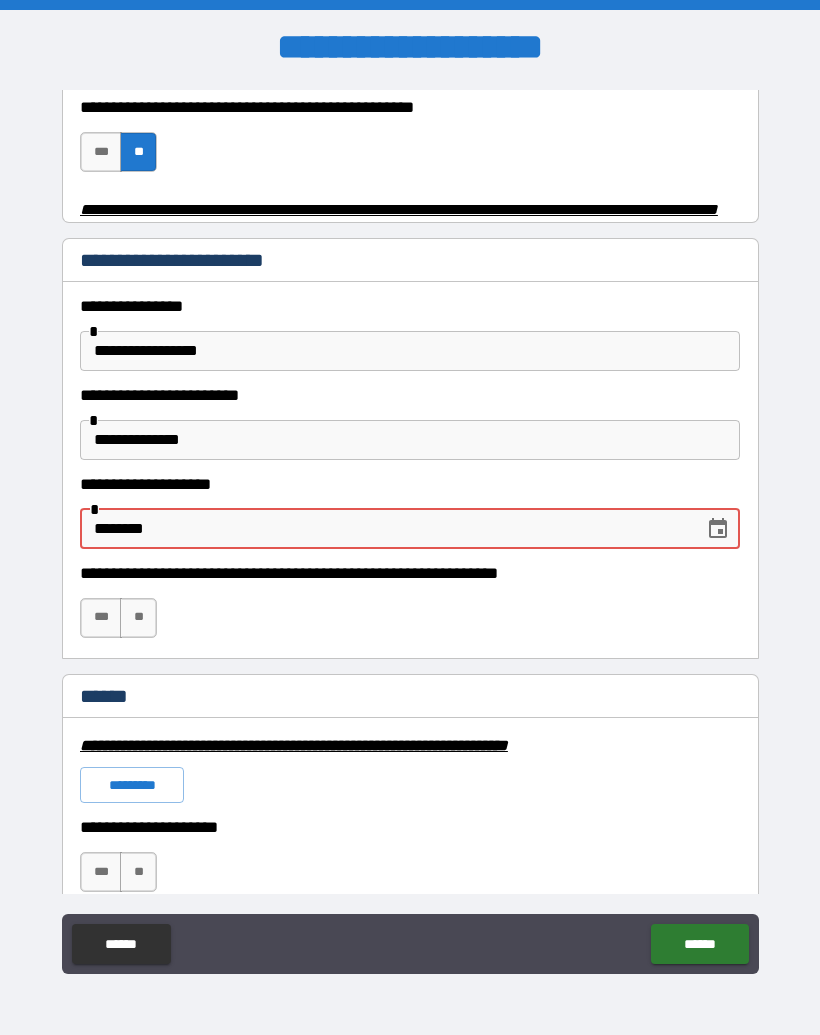 type on "********" 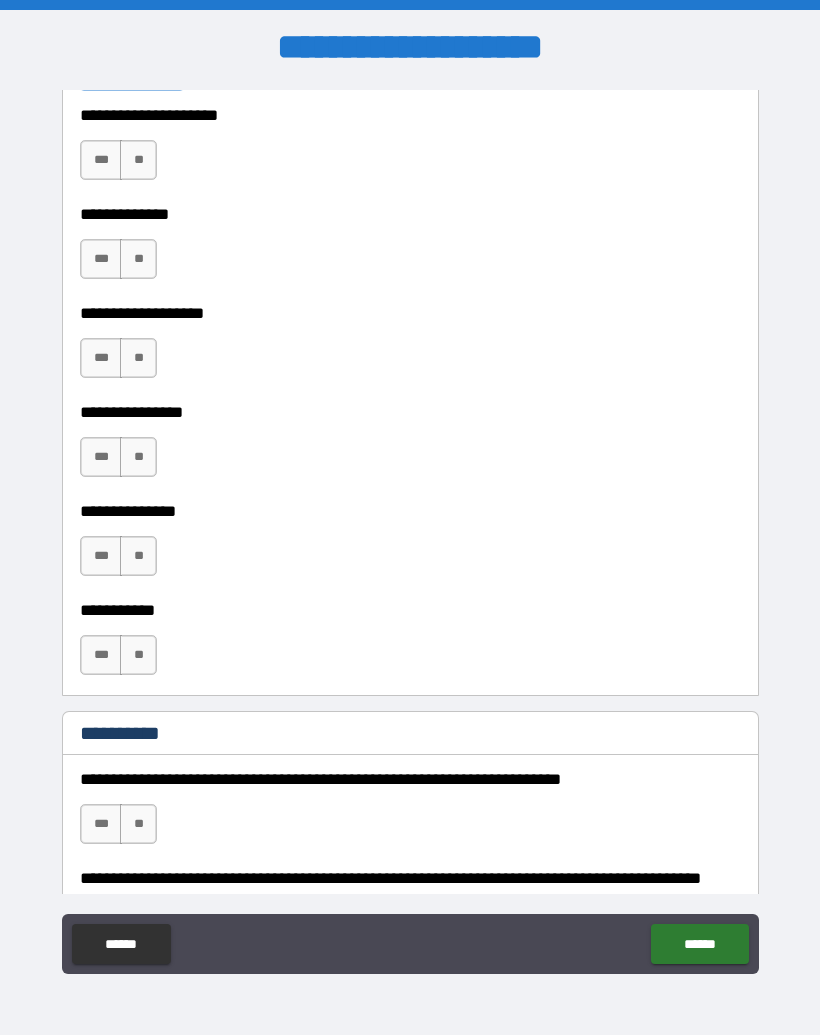 scroll, scrollTop: 1625, scrollLeft: 0, axis: vertical 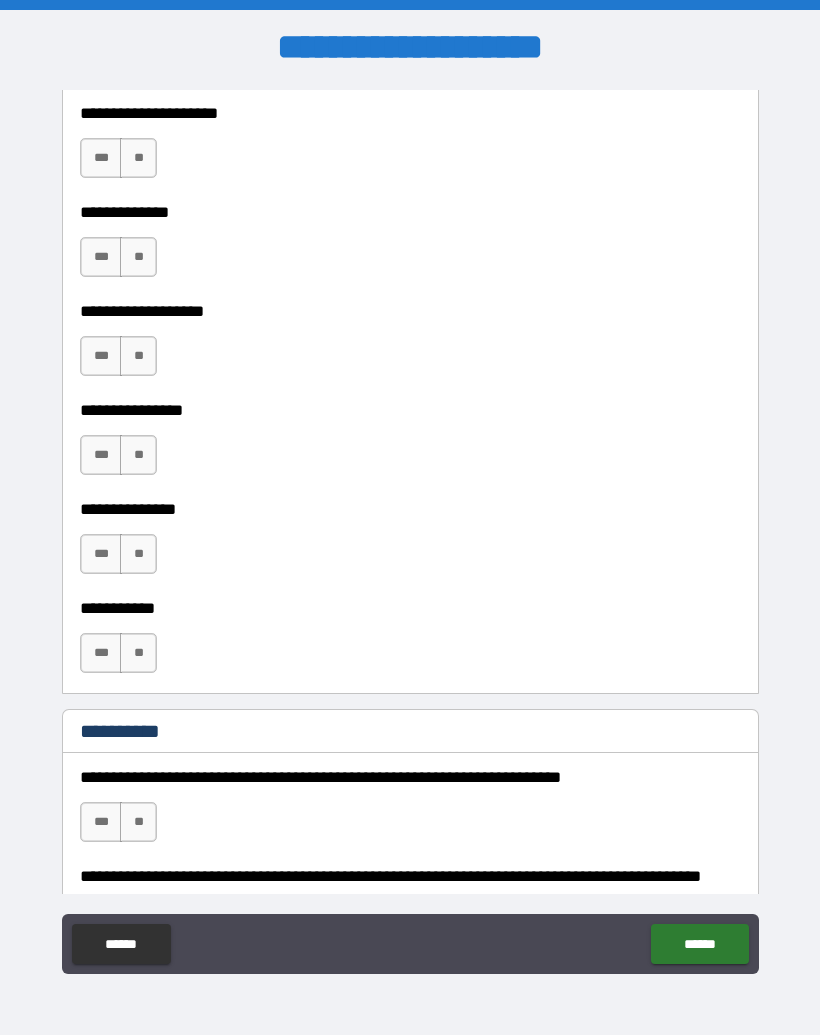 click on "*********" at bounding box center (132, 71) 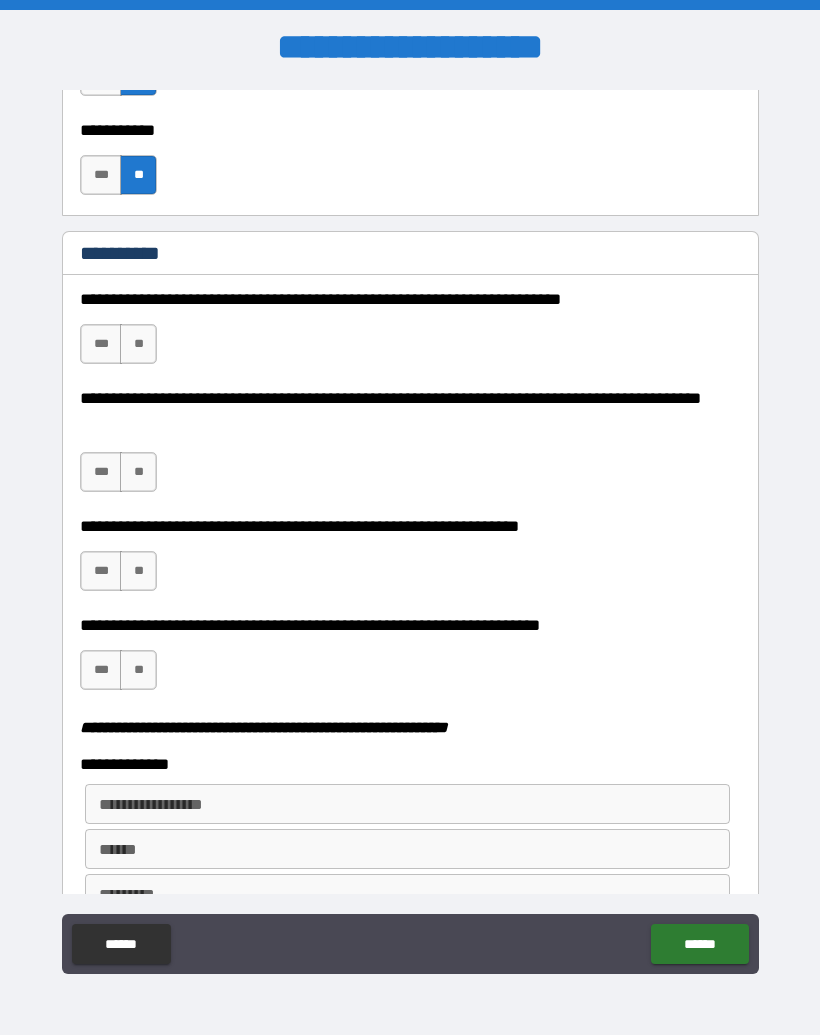 scroll, scrollTop: 2104, scrollLeft: 0, axis: vertical 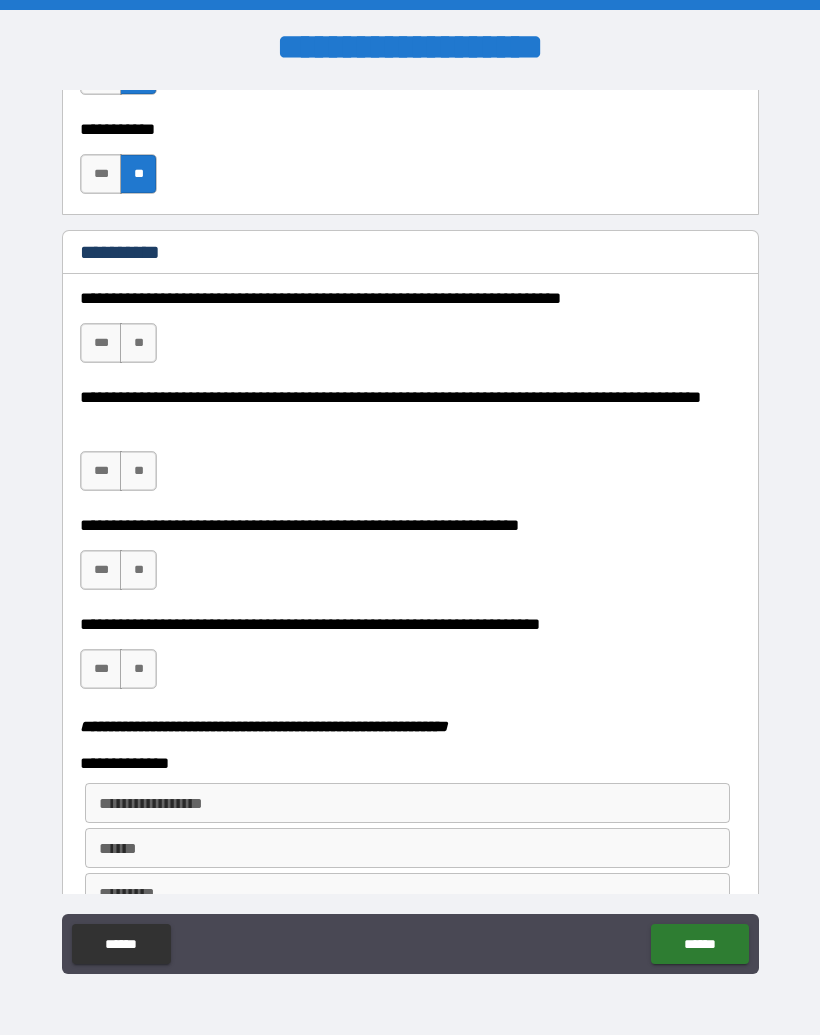 click on "**" at bounding box center [138, 343] 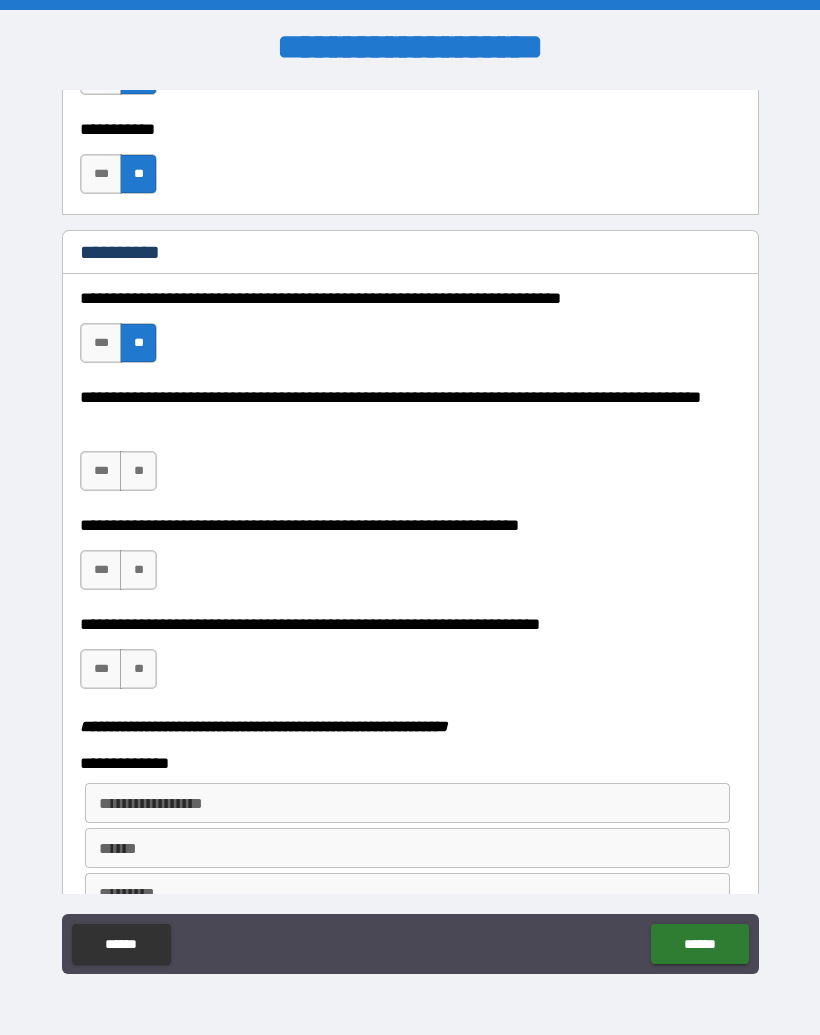 click on "**" at bounding box center (138, 471) 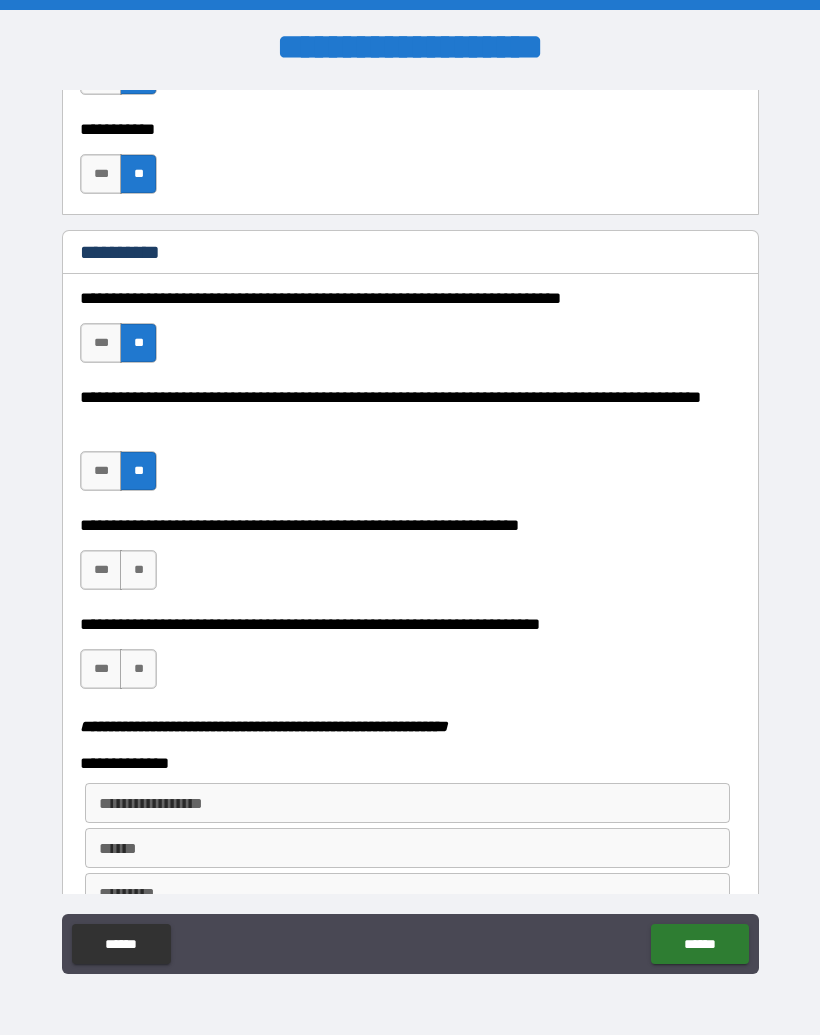 click on "**" at bounding box center [138, 570] 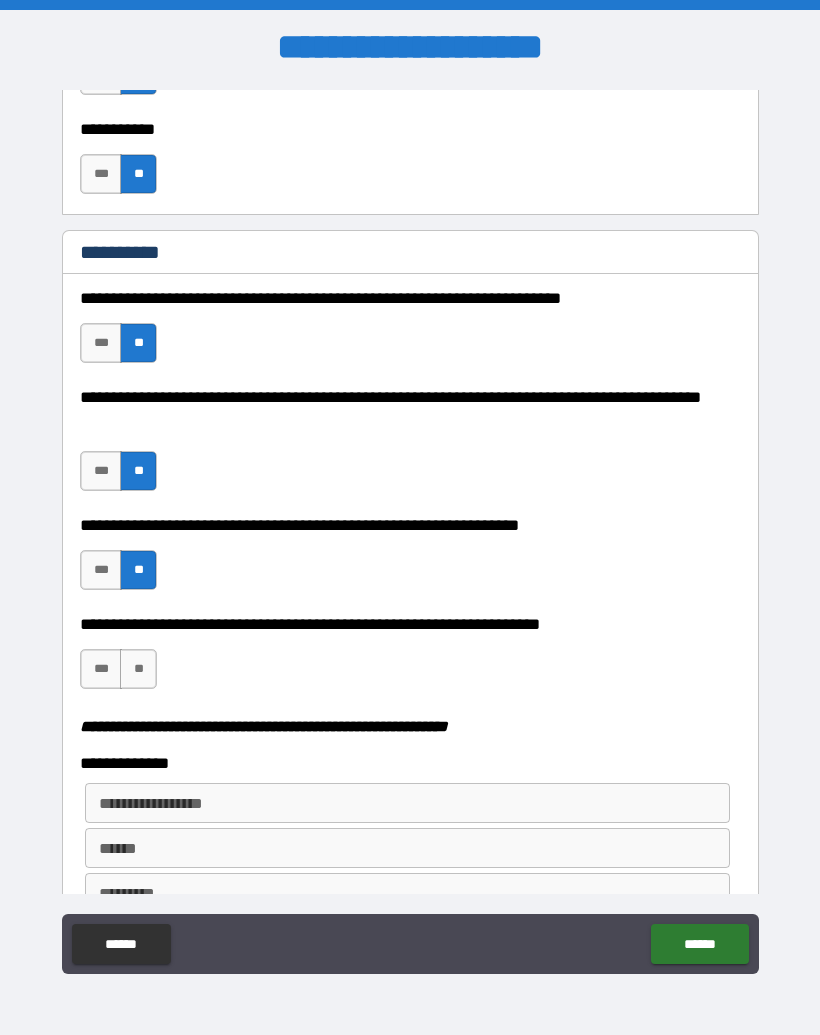click on "**" at bounding box center (138, 669) 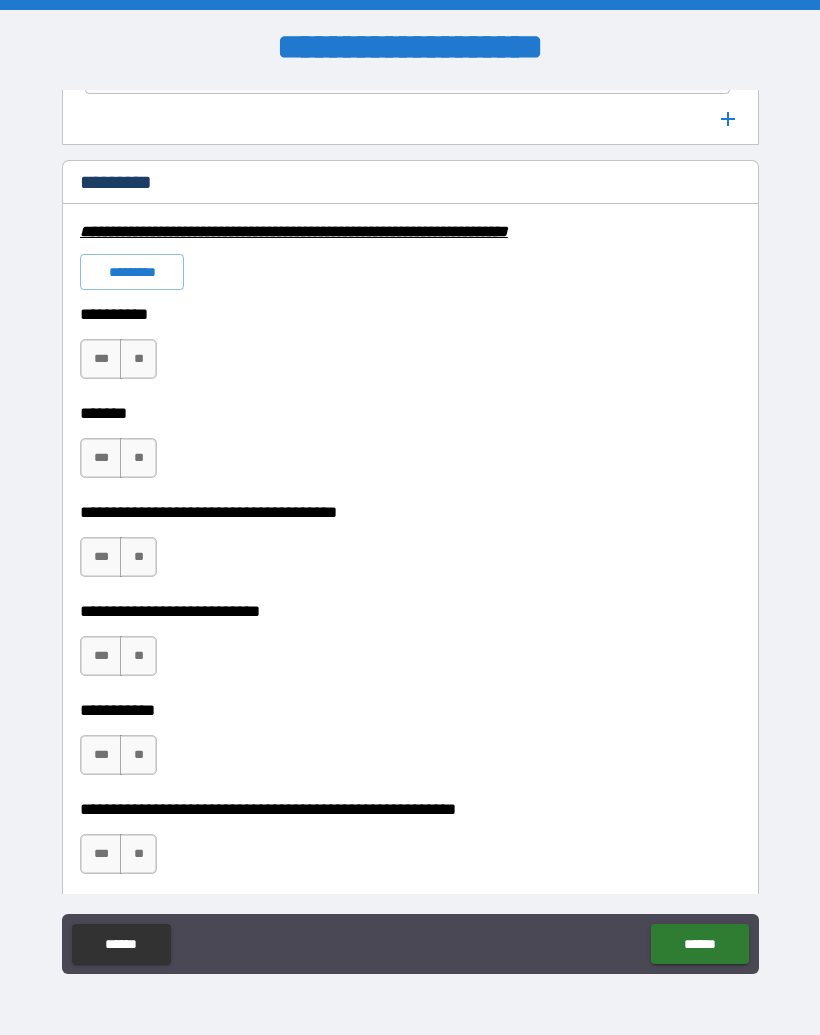 scroll, scrollTop: 2923, scrollLeft: 0, axis: vertical 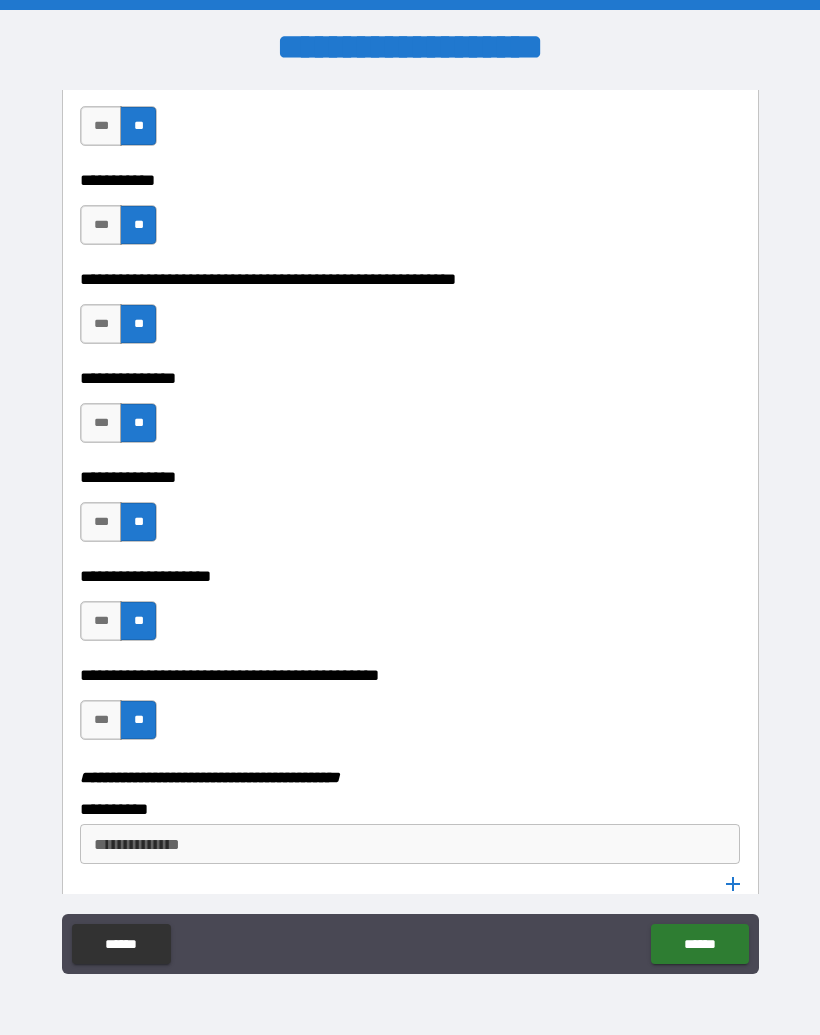 click on "***" at bounding box center [101, 423] 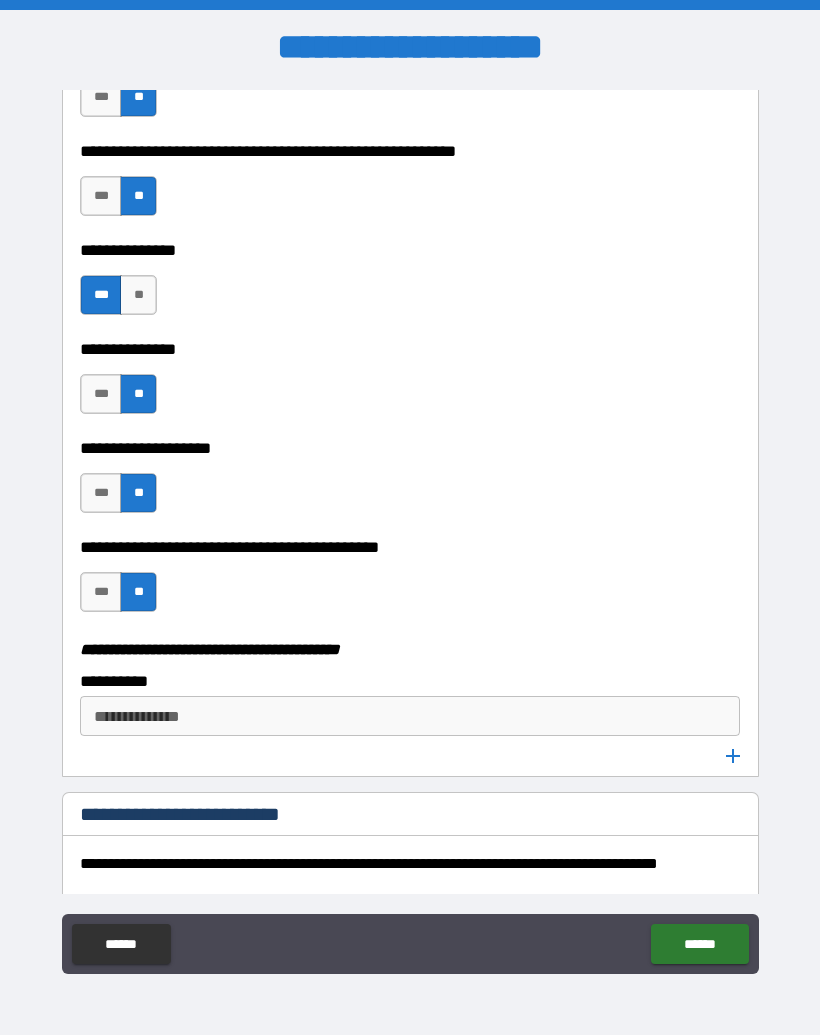 scroll, scrollTop: 3635, scrollLeft: 0, axis: vertical 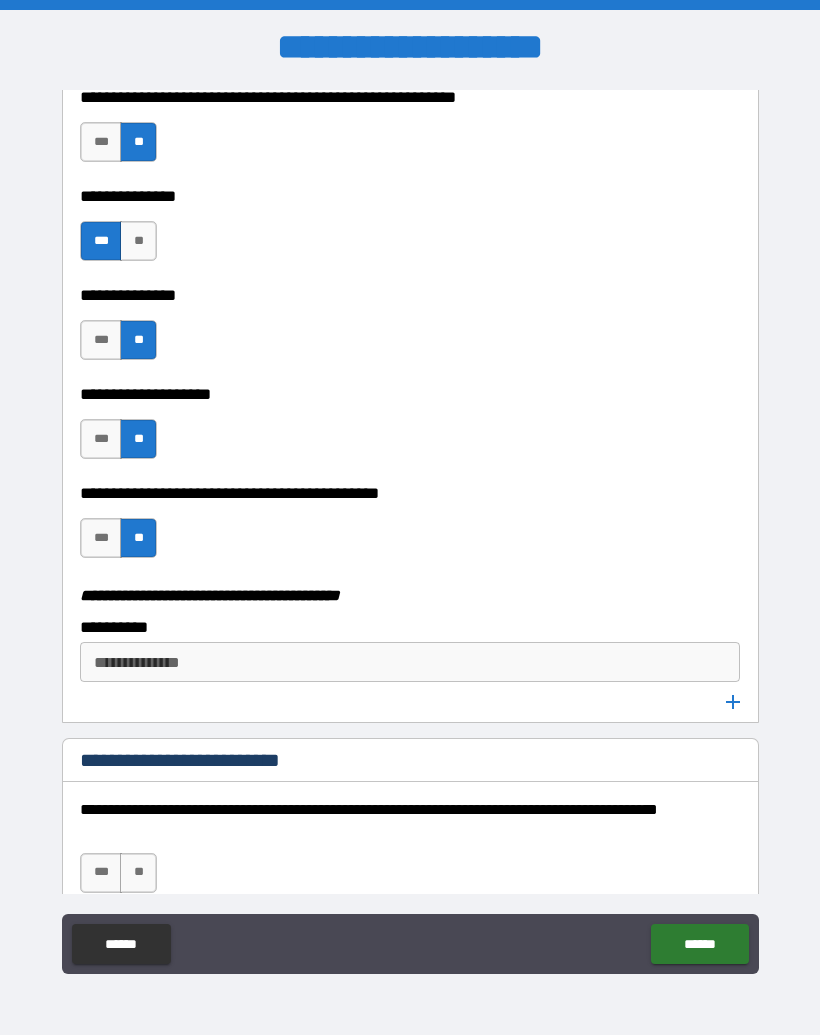 click on "***" at bounding box center (101, 439) 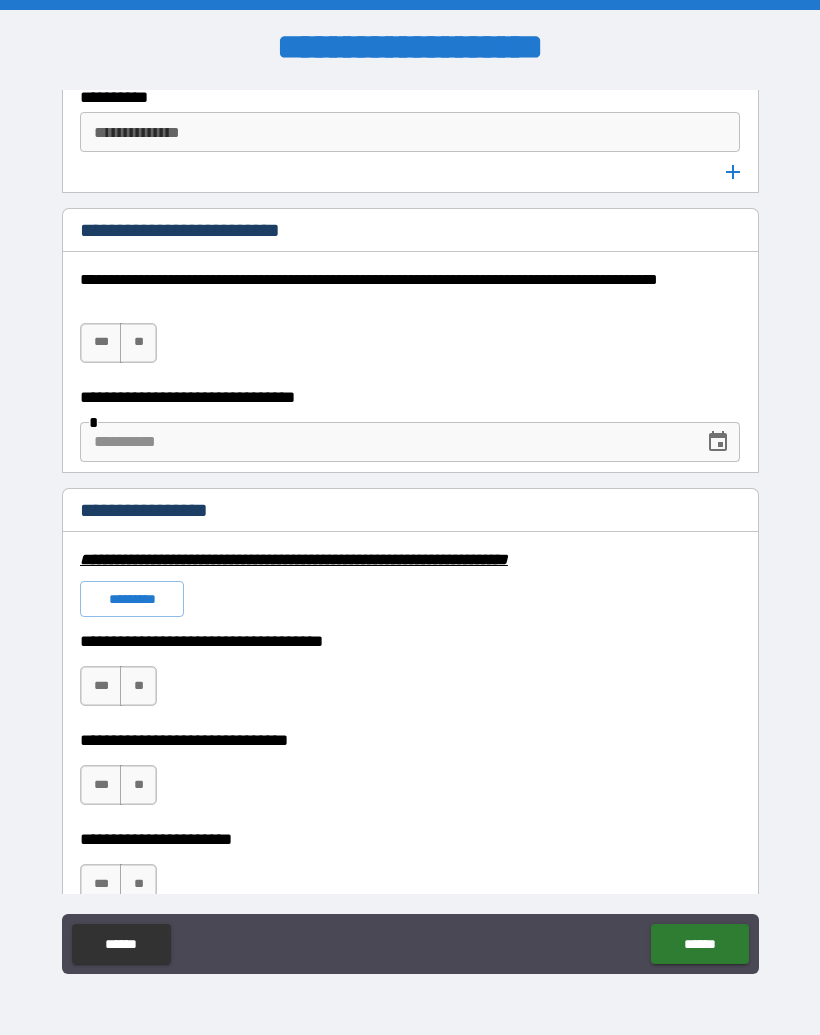 scroll, scrollTop: 4167, scrollLeft: 0, axis: vertical 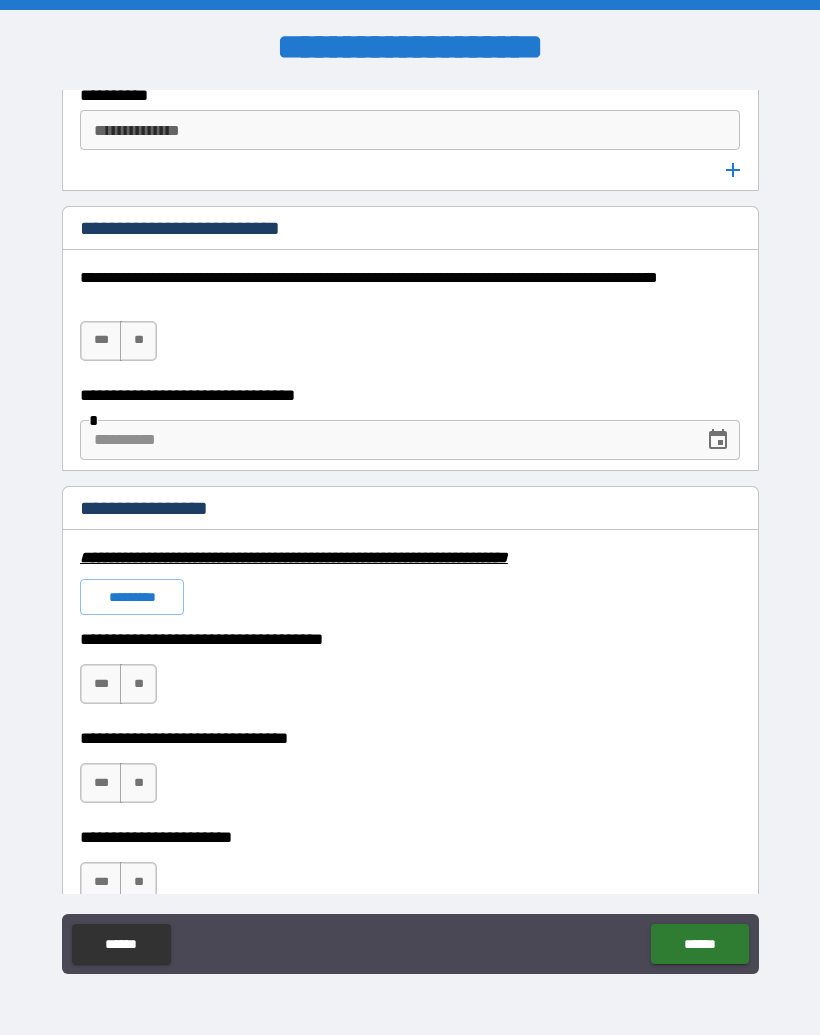 click on "**" at bounding box center (138, 341) 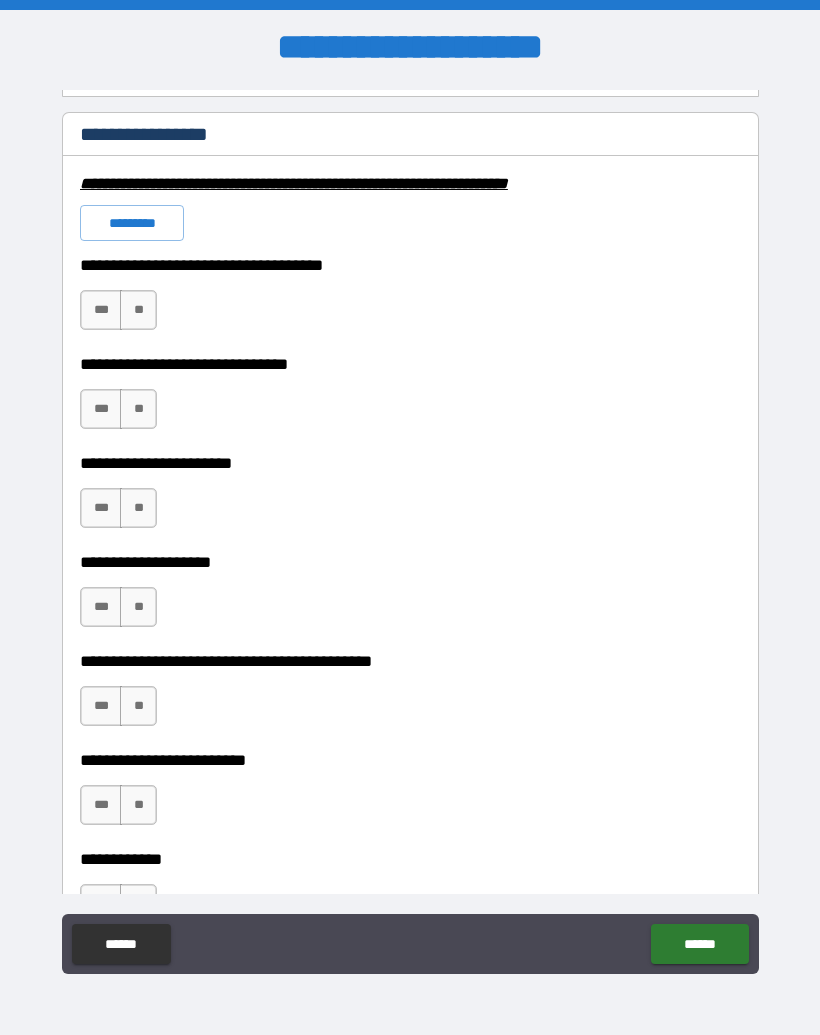 scroll, scrollTop: 4545, scrollLeft: 0, axis: vertical 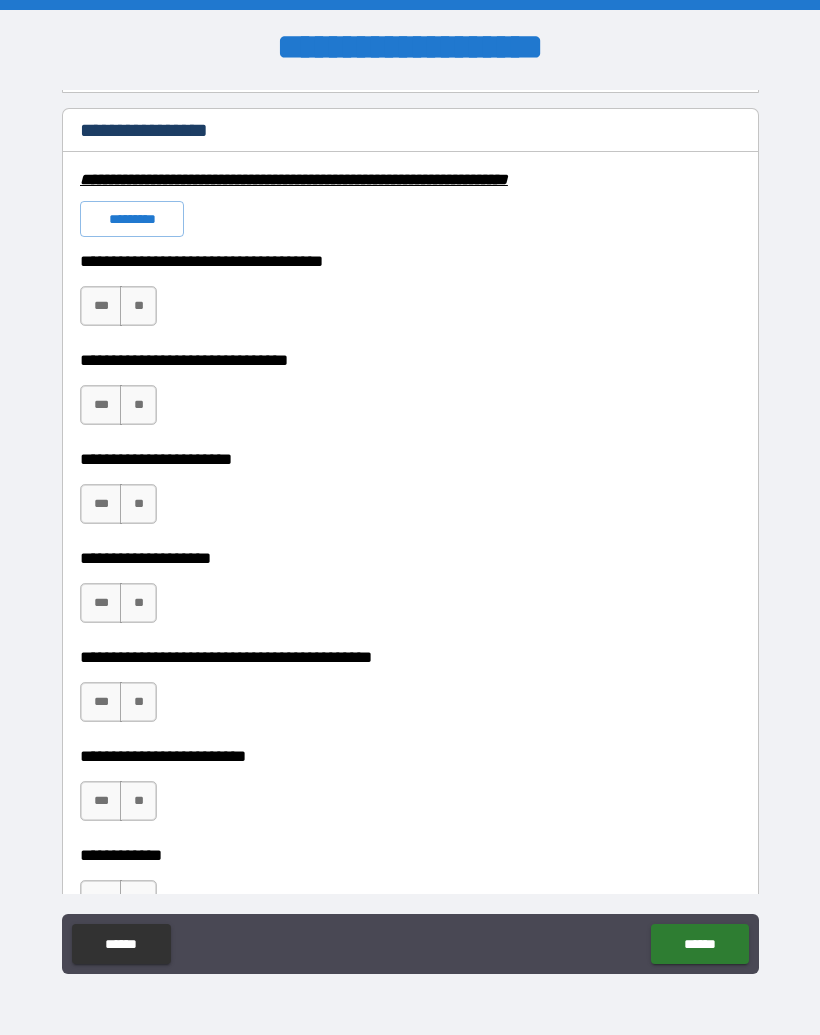 click on "*********" at bounding box center (132, 219) 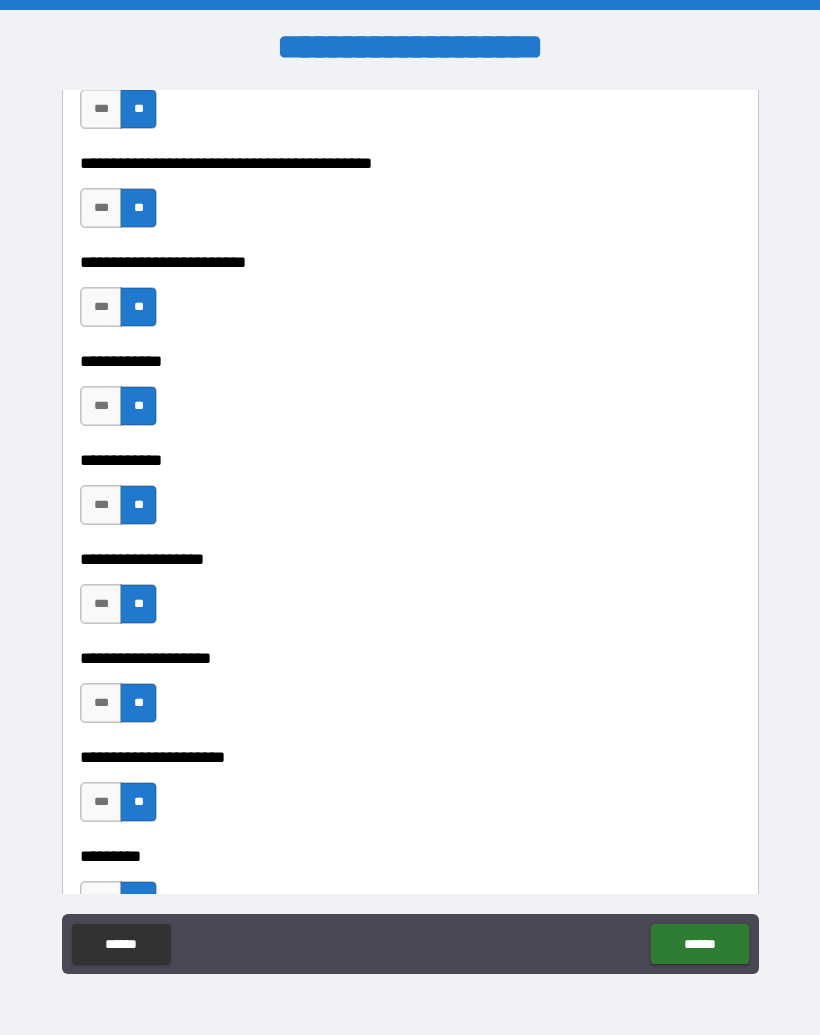 scroll, scrollTop: 5046, scrollLeft: 0, axis: vertical 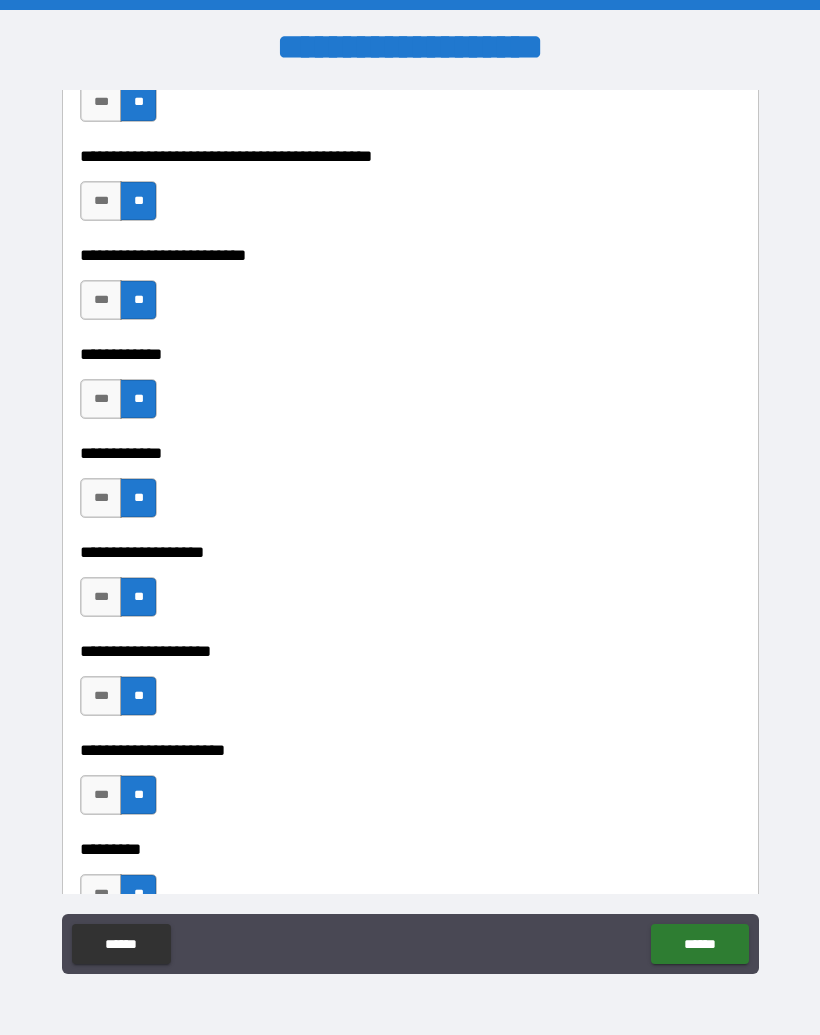 click on "***" at bounding box center (101, 498) 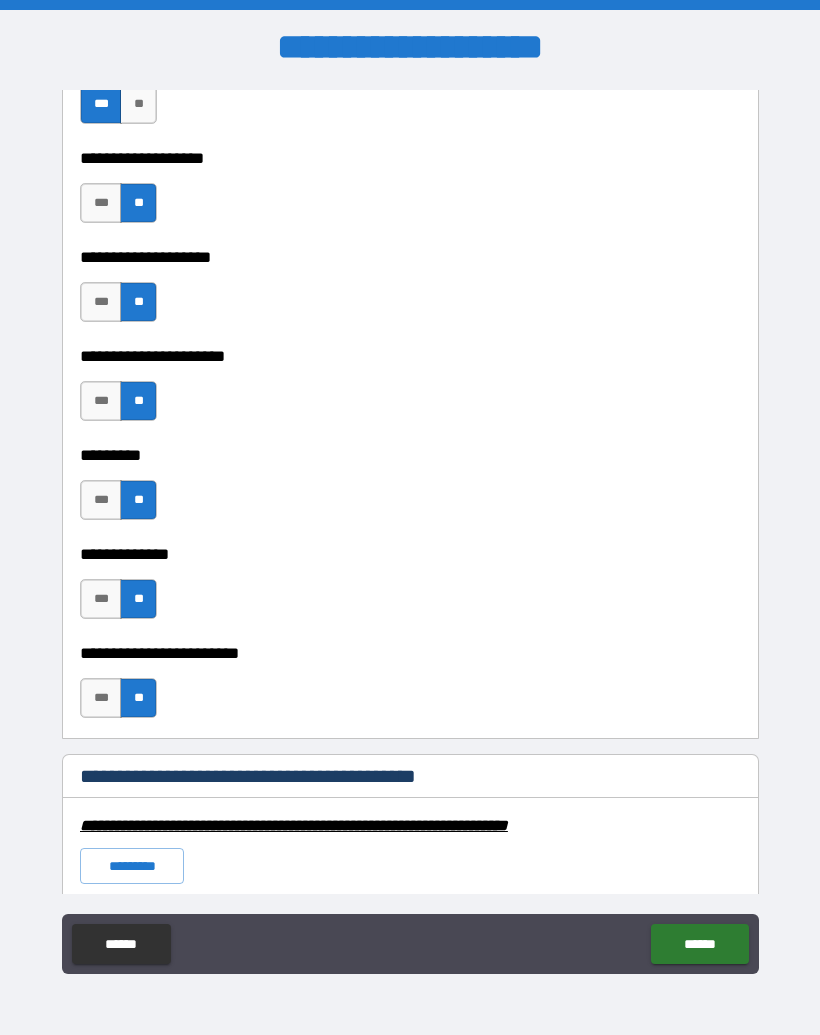 scroll, scrollTop: 5379, scrollLeft: 0, axis: vertical 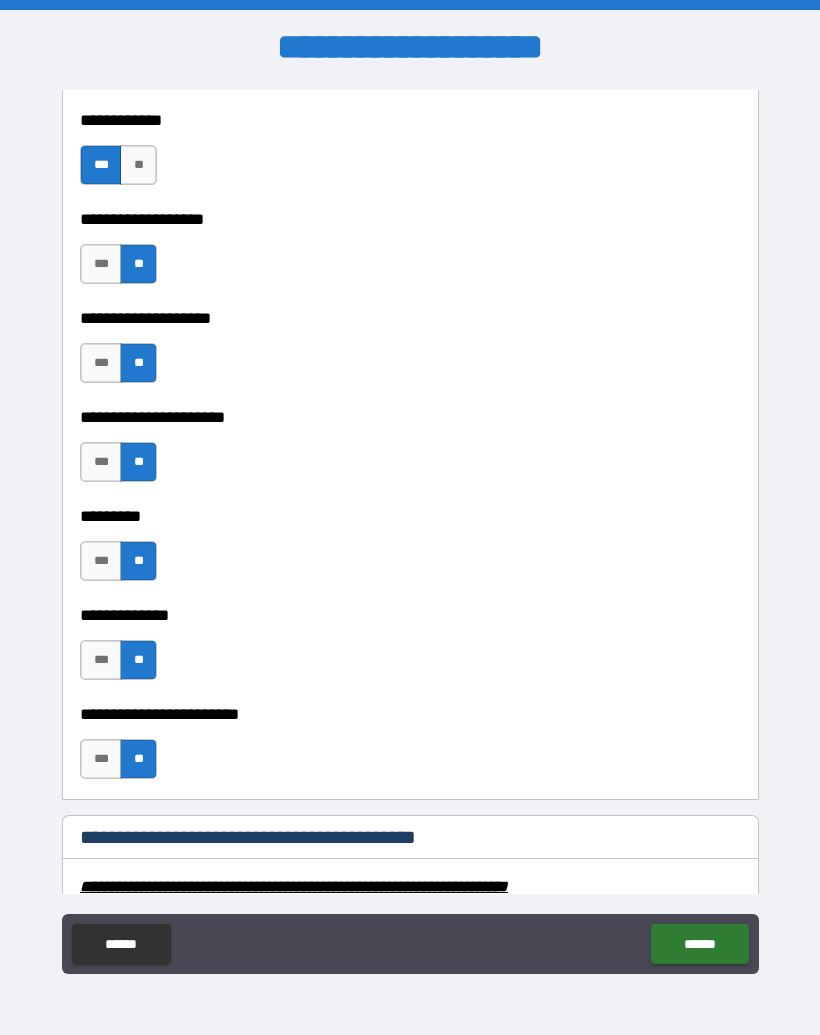 click on "***" at bounding box center [101, 462] 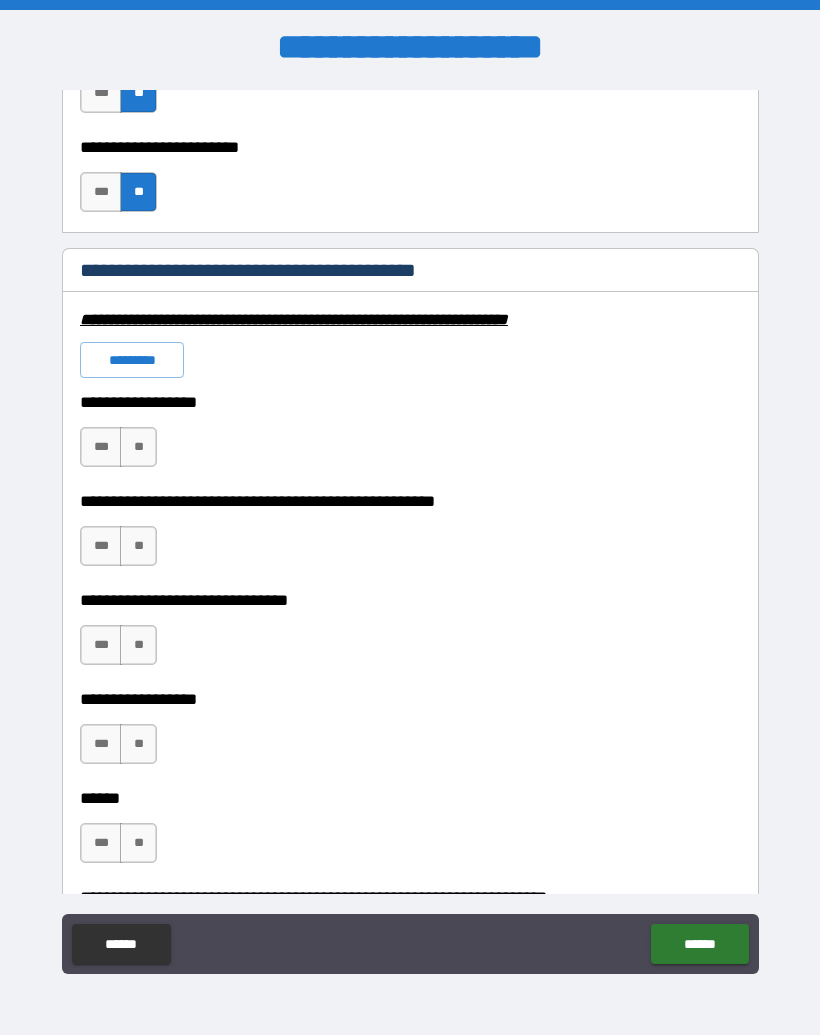 scroll, scrollTop: 5948, scrollLeft: 0, axis: vertical 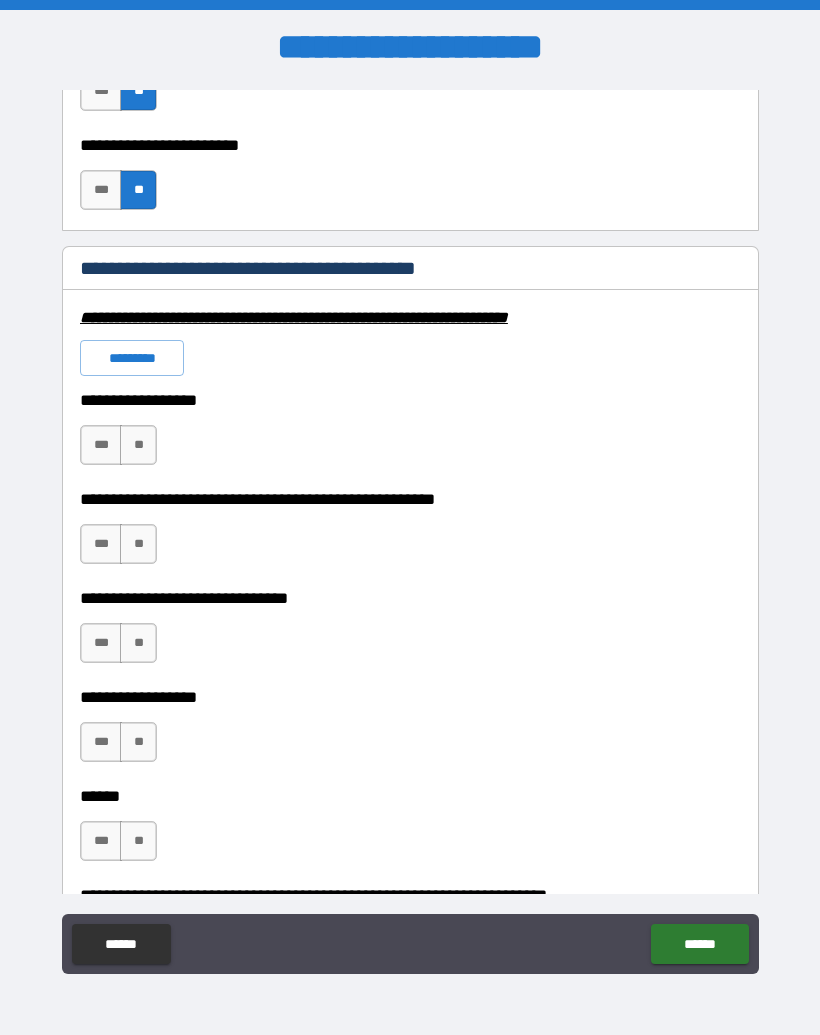 click on "*********" at bounding box center [132, 358] 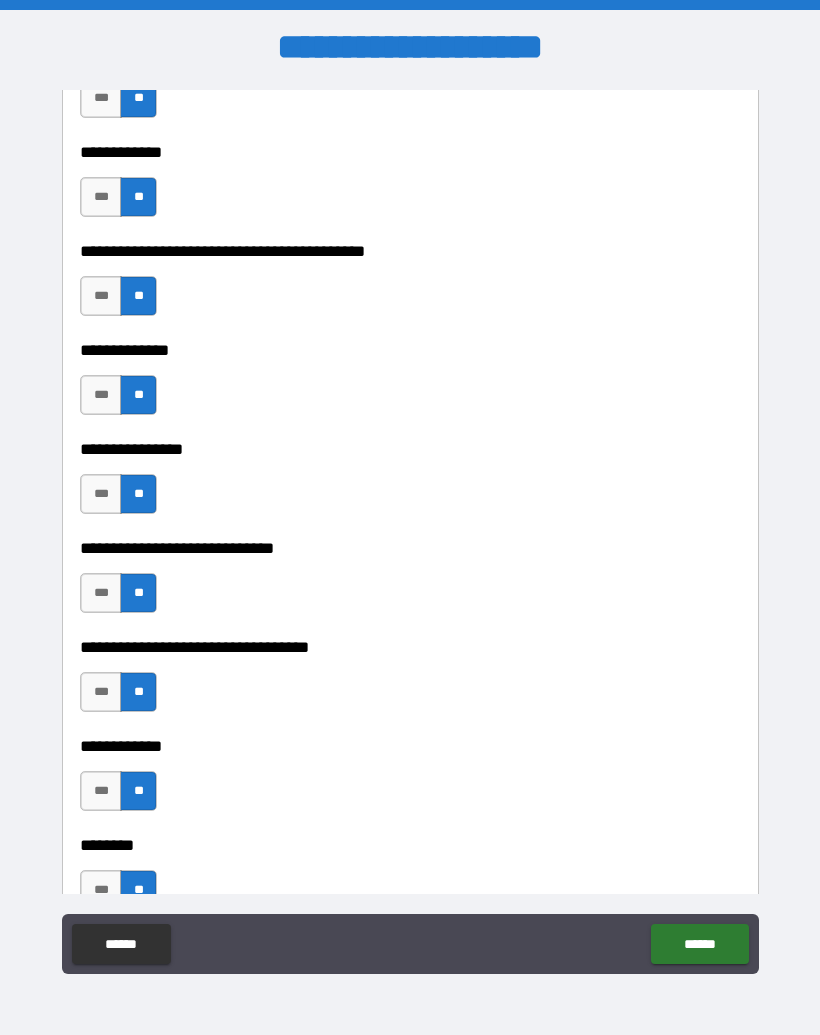 scroll, scrollTop: 7114, scrollLeft: 0, axis: vertical 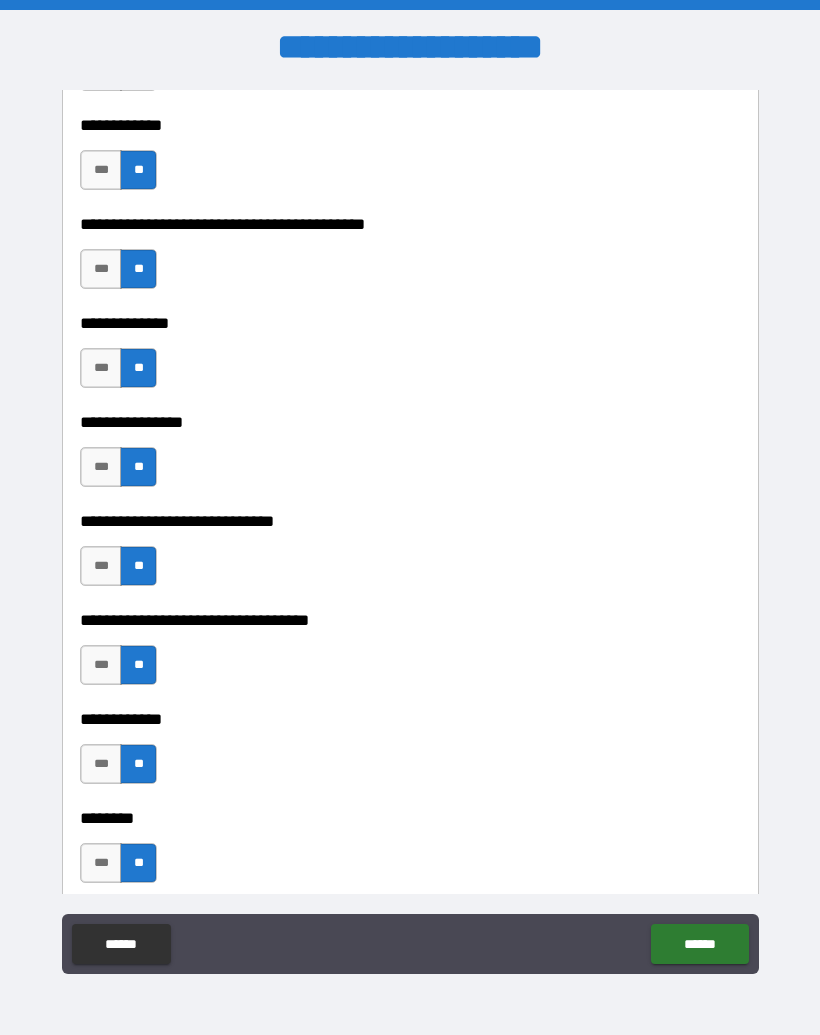 click on "***" at bounding box center [101, 368] 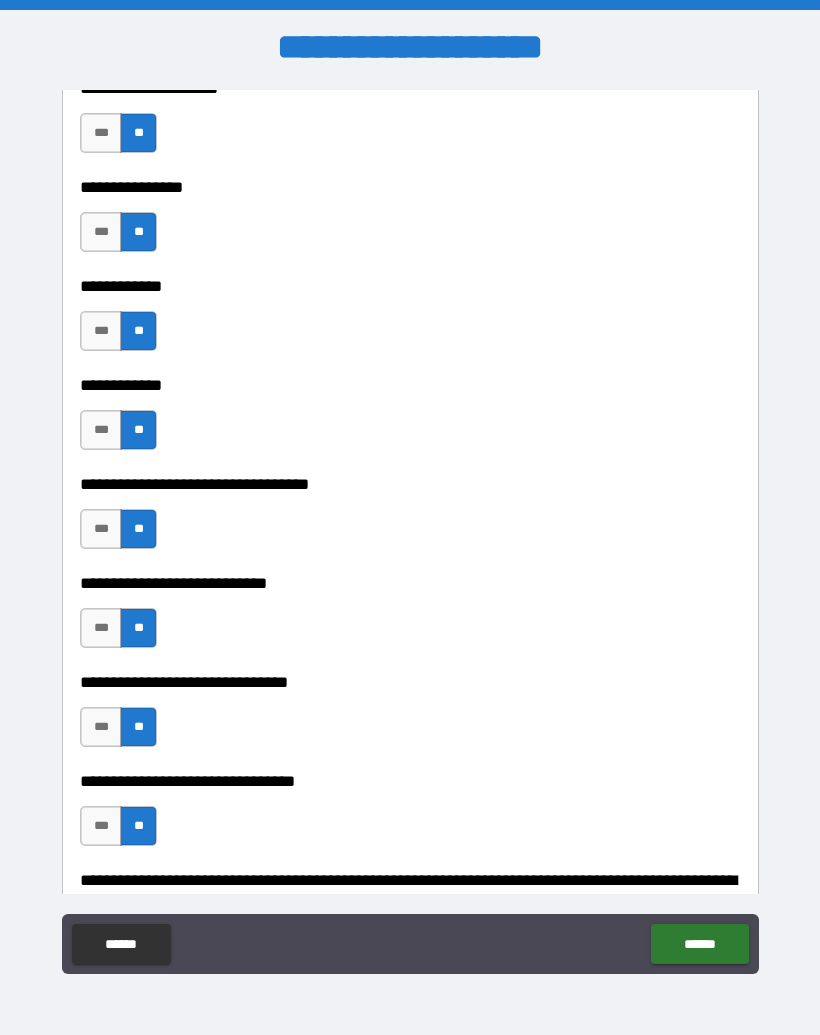 scroll, scrollTop: 9429, scrollLeft: 0, axis: vertical 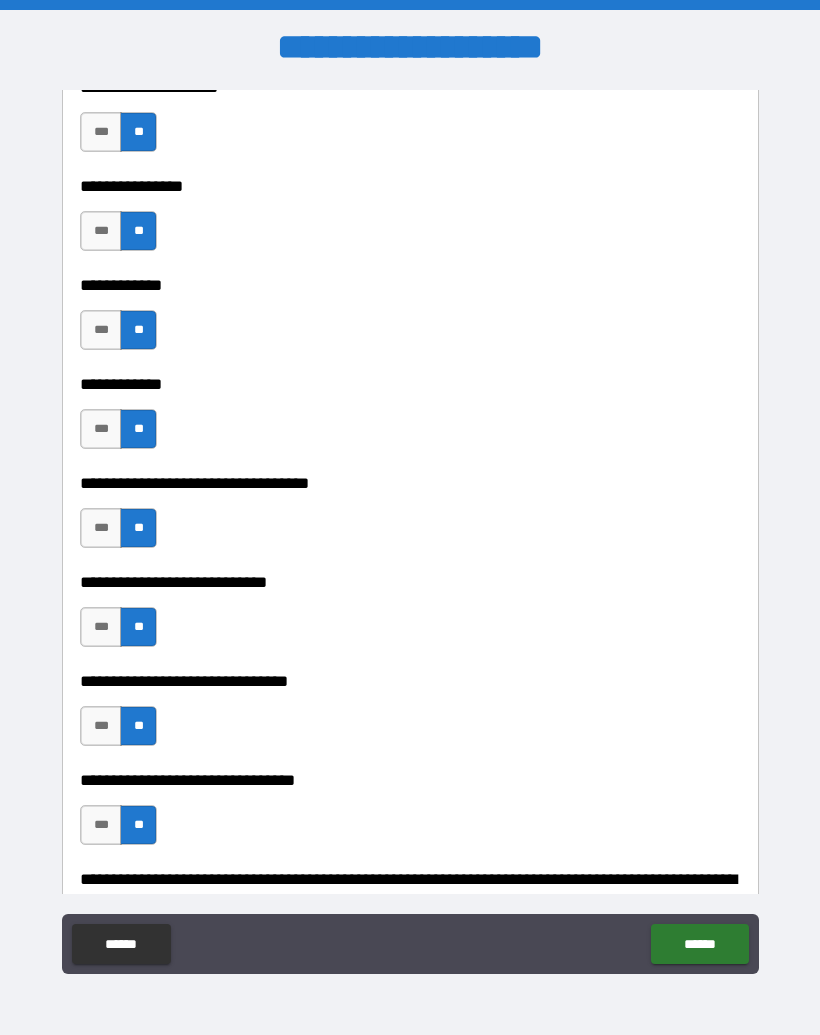 click on "***" at bounding box center [101, 330] 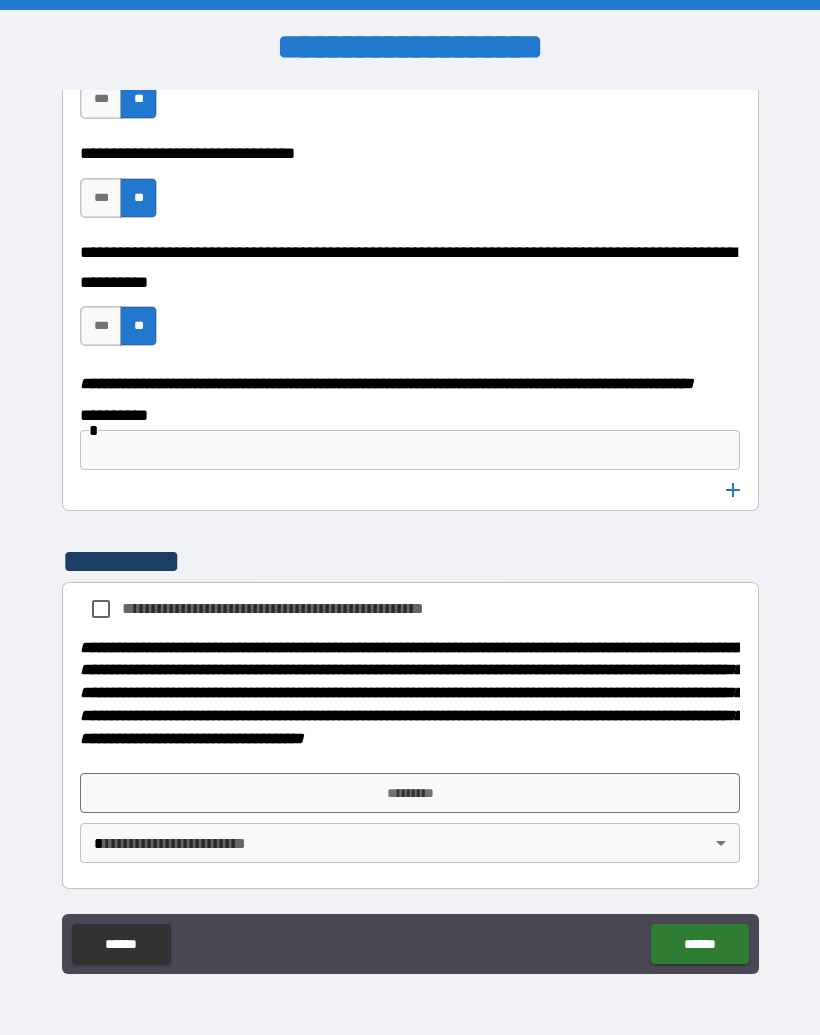 scroll, scrollTop: 10112, scrollLeft: 0, axis: vertical 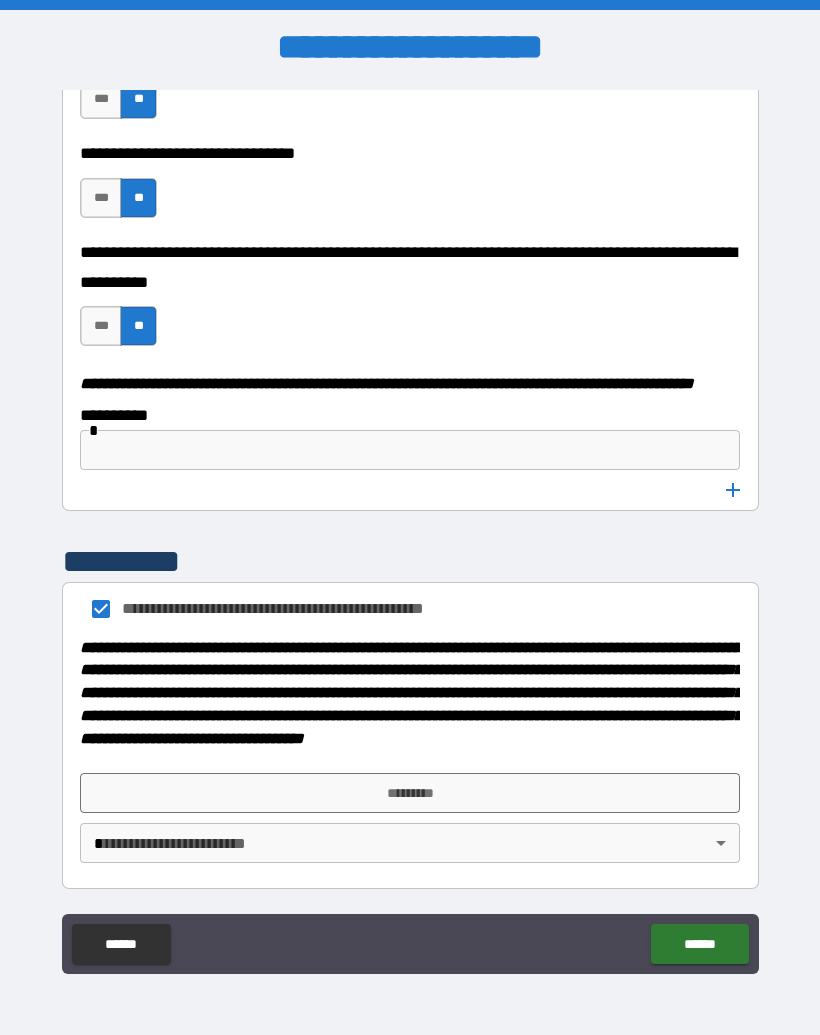 click on "*********" at bounding box center (410, 793) 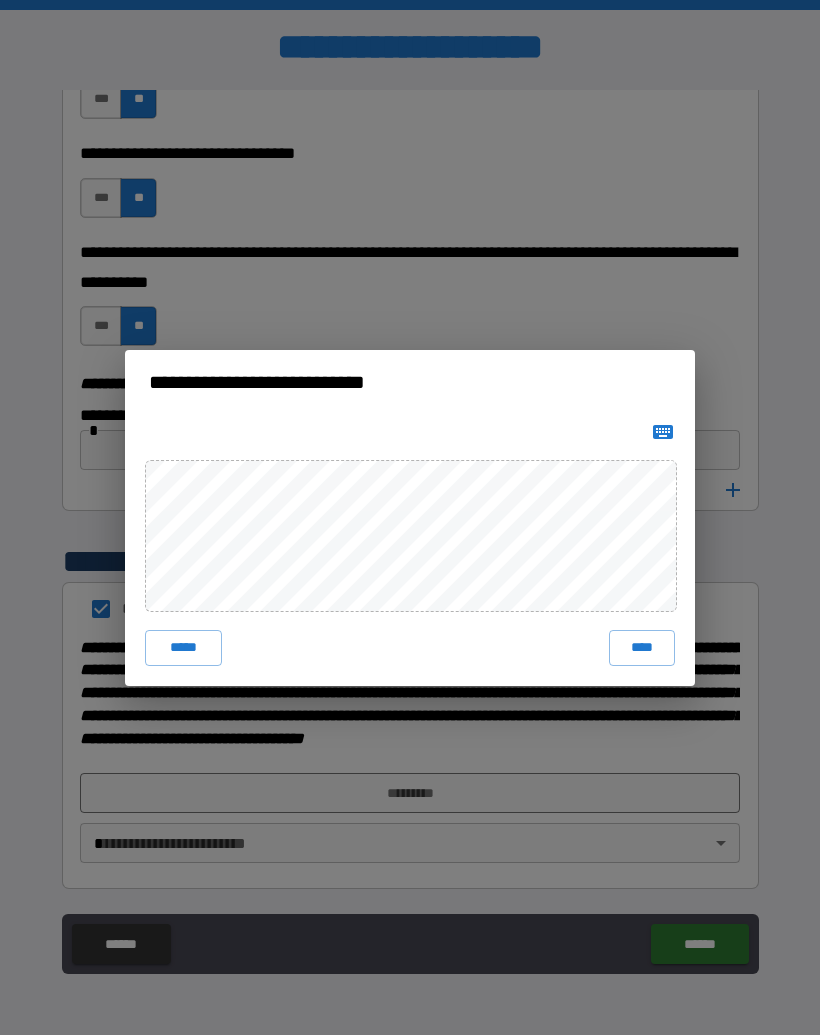 click on "****" at bounding box center [642, 648] 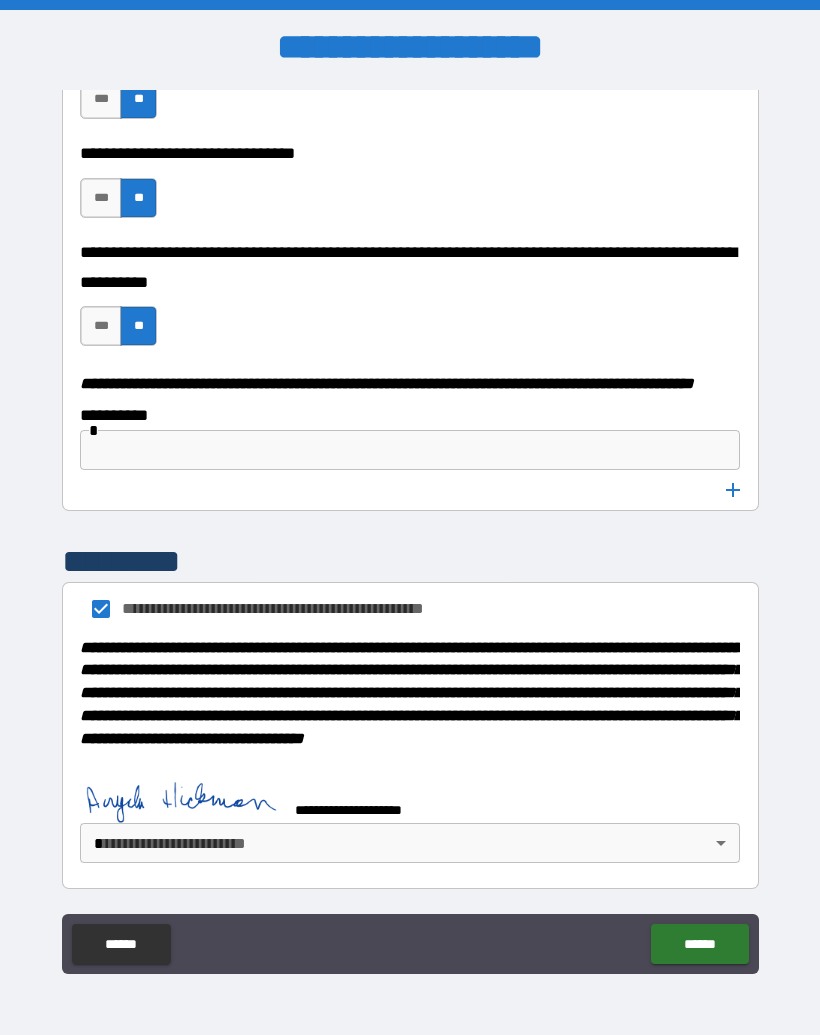 scroll, scrollTop: 10102, scrollLeft: 0, axis: vertical 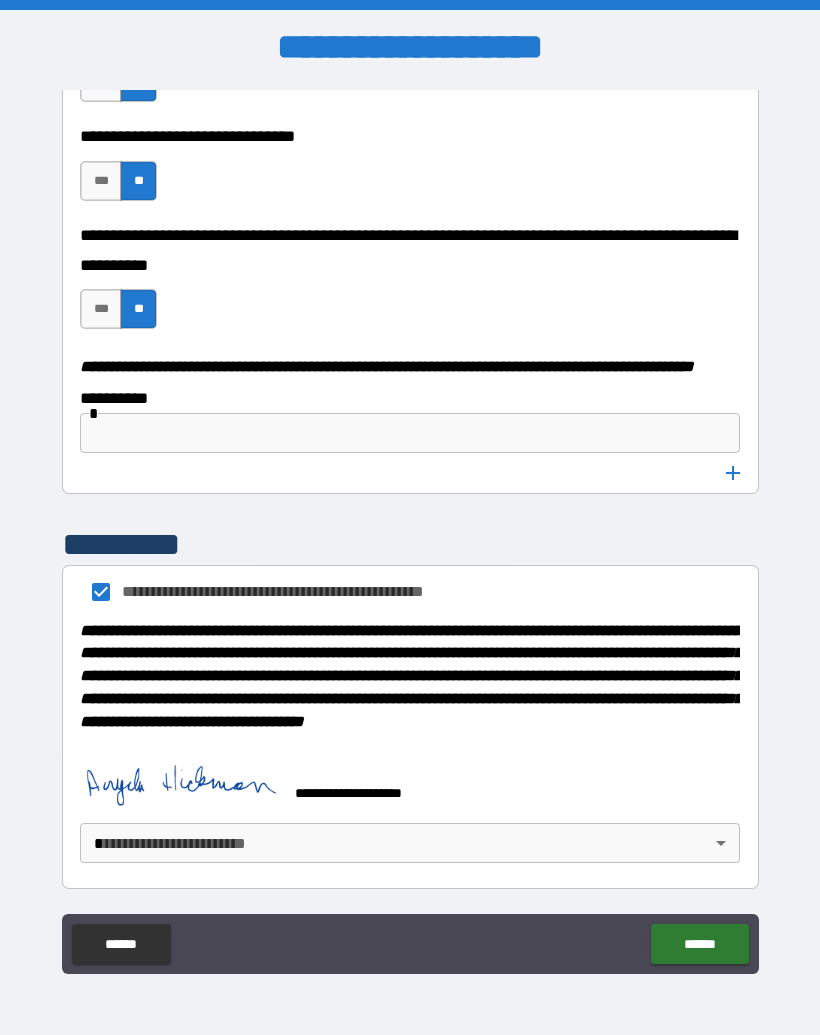 click on "**********" at bounding box center (410, 530) 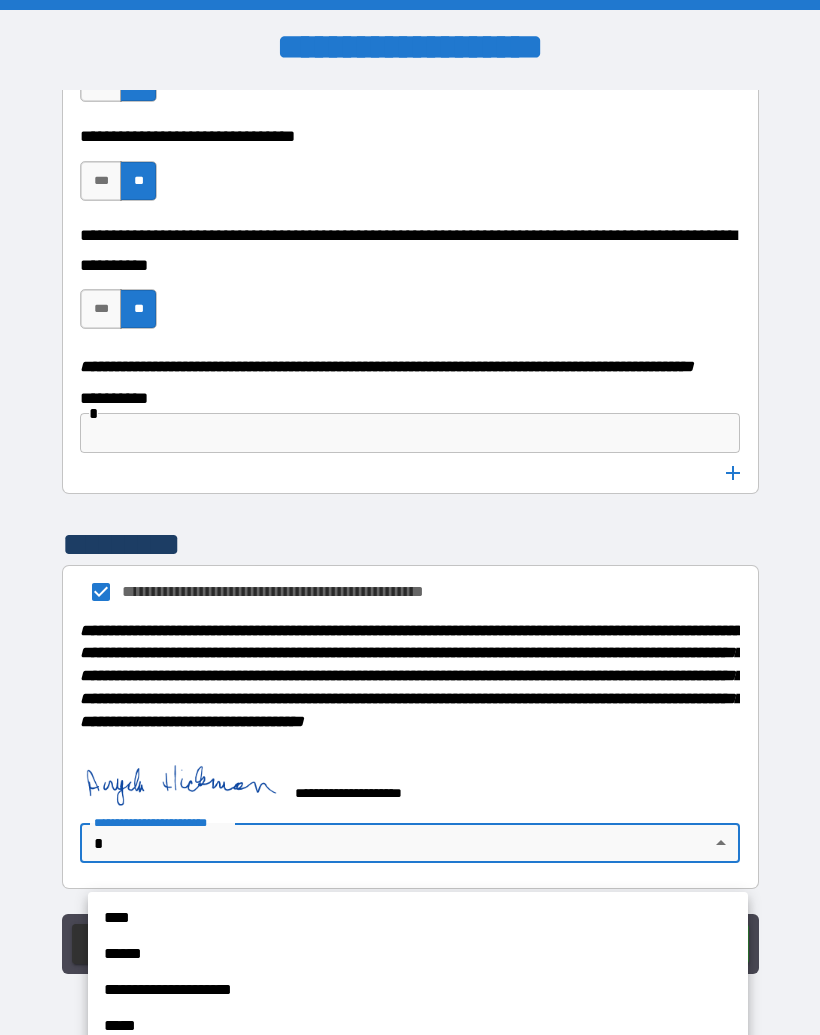 click on "****" at bounding box center [418, 918] 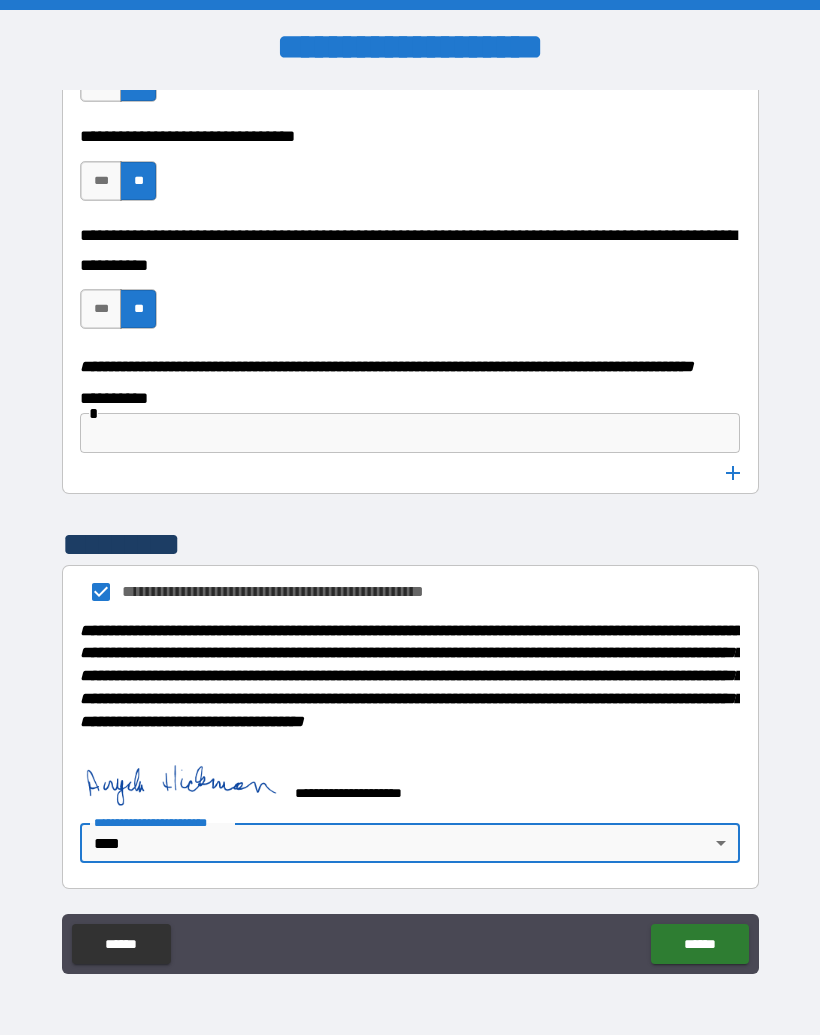 click on "******" at bounding box center [699, 944] 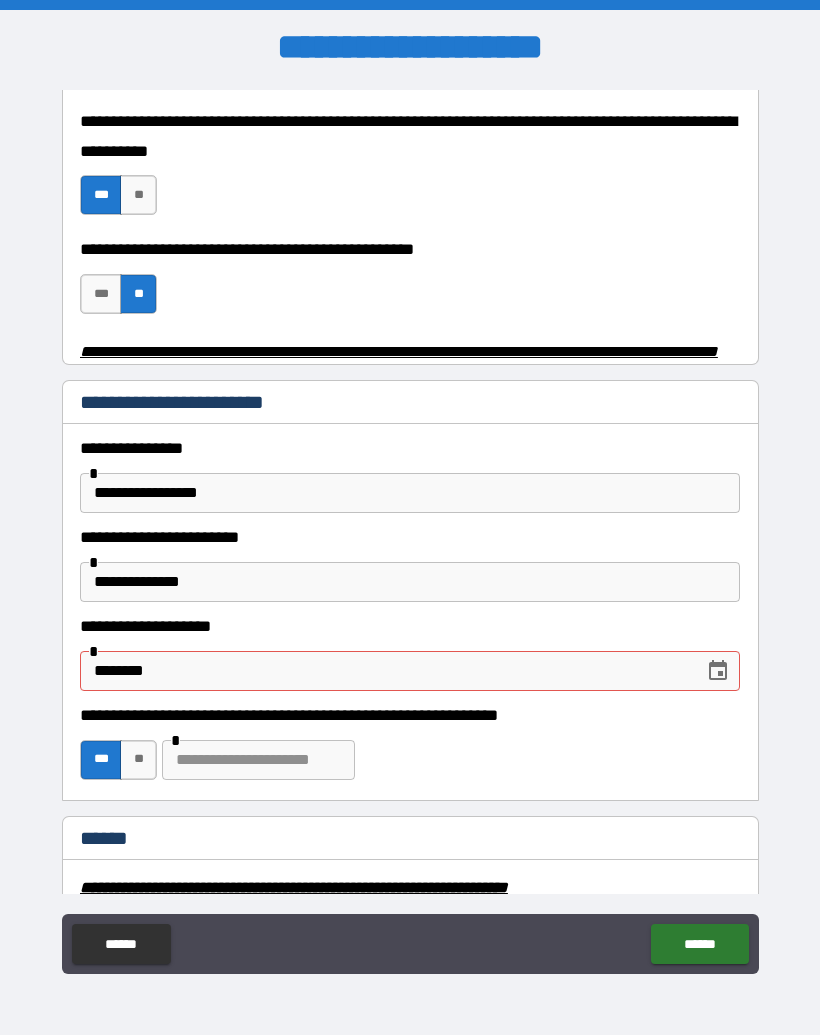 scroll, scrollTop: 768, scrollLeft: 0, axis: vertical 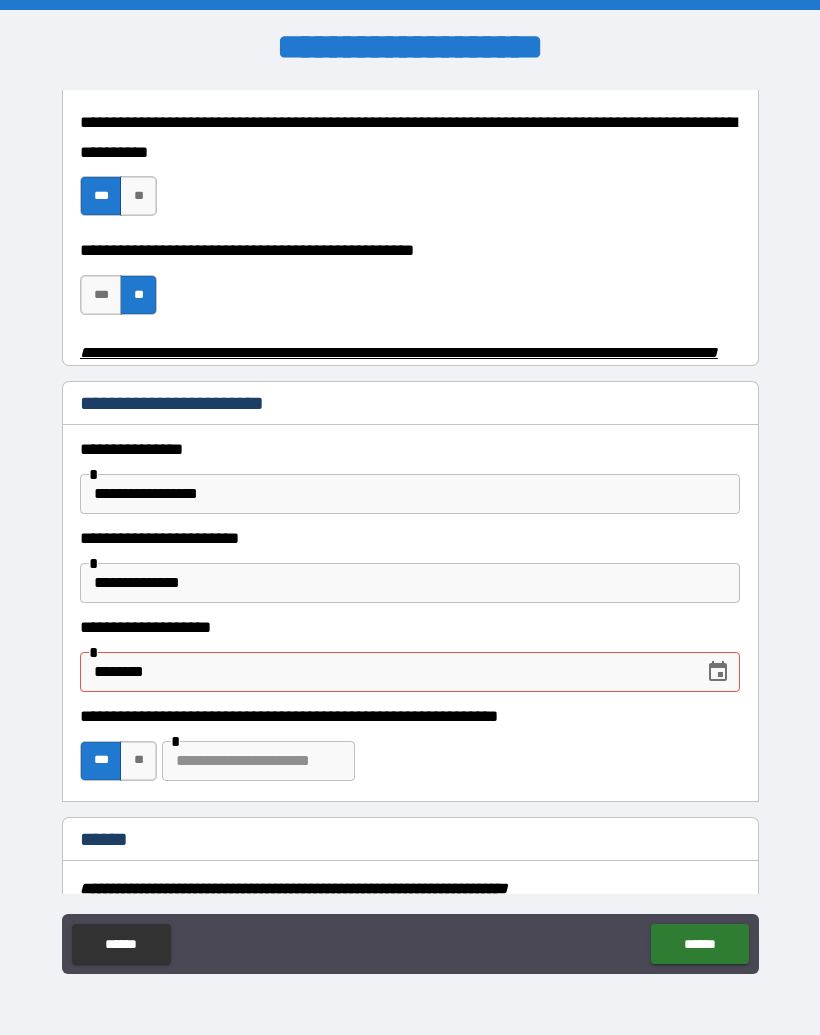 click on "********" at bounding box center [385, 672] 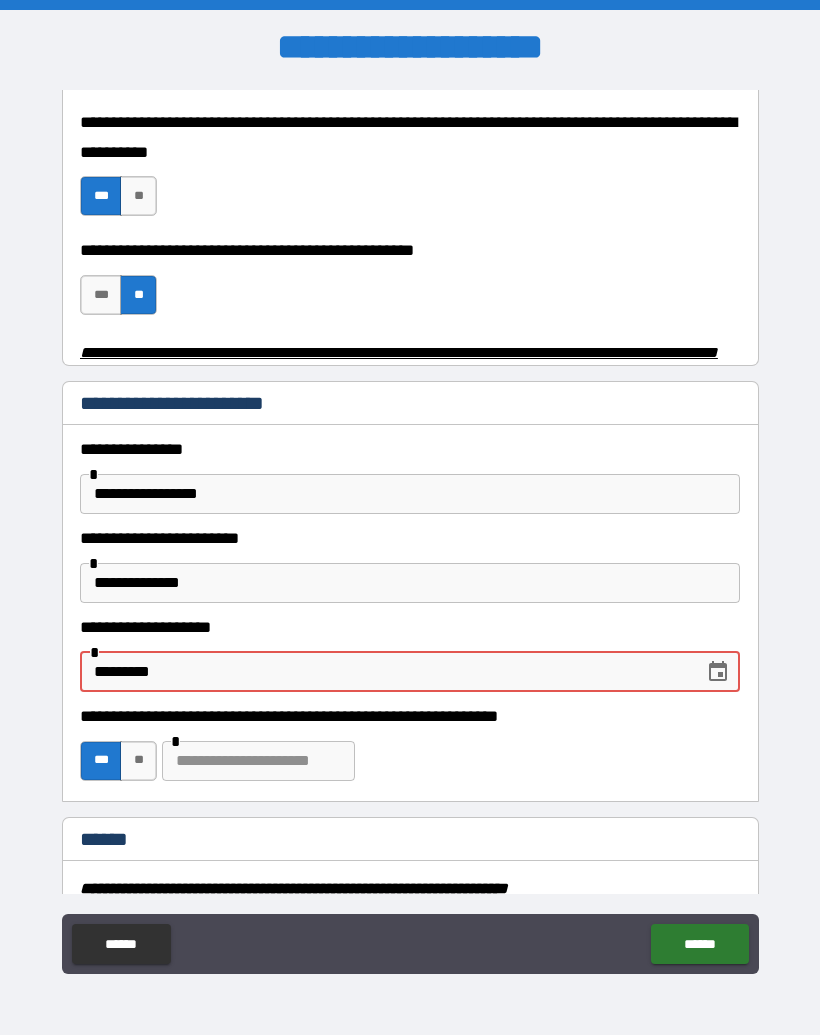 type on "**********" 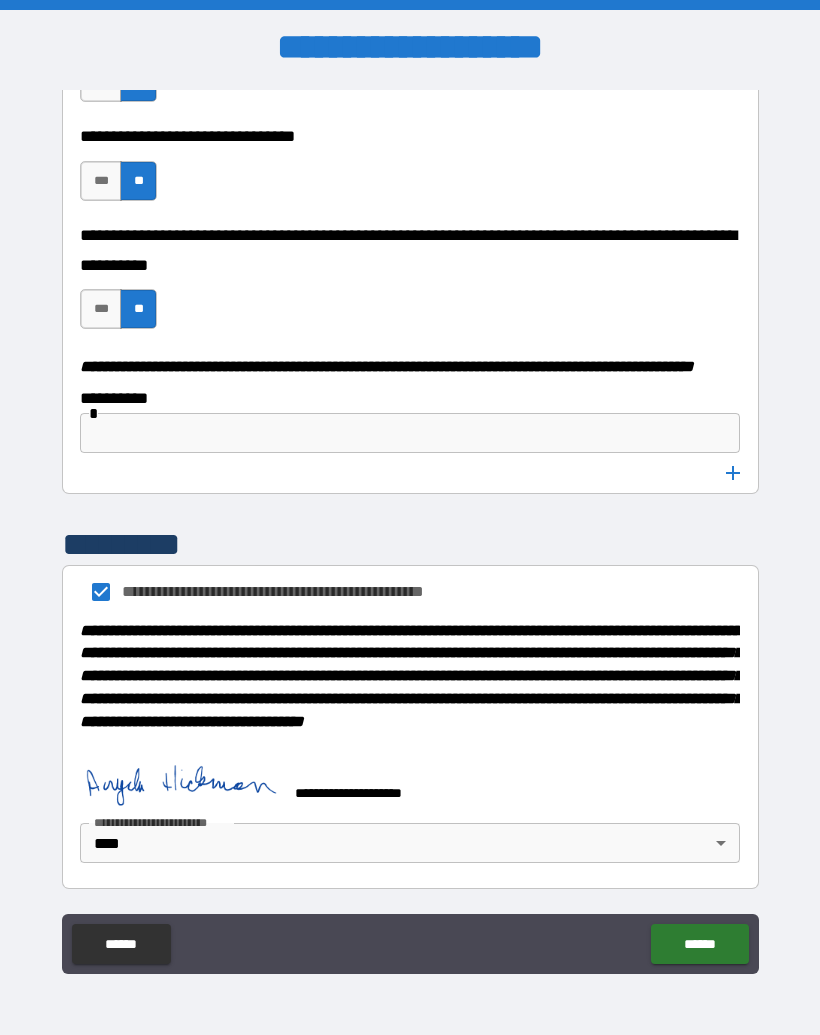 scroll, scrollTop: 10129, scrollLeft: 0, axis: vertical 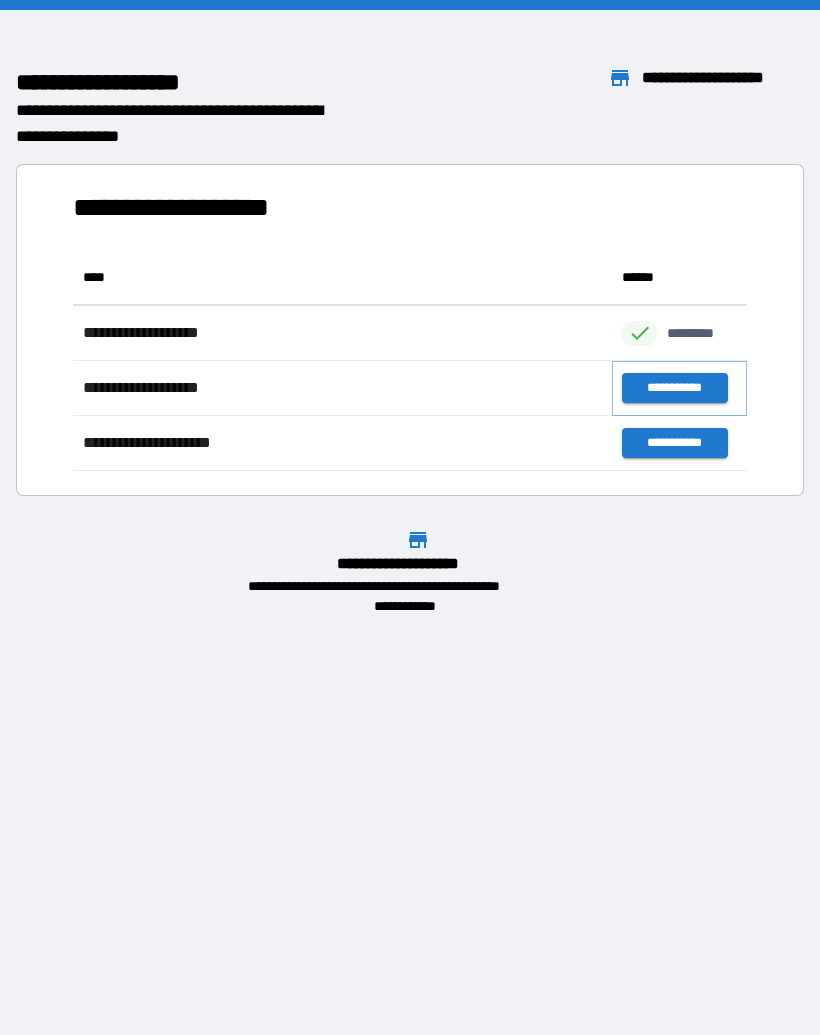 click on "**********" at bounding box center (674, 388) 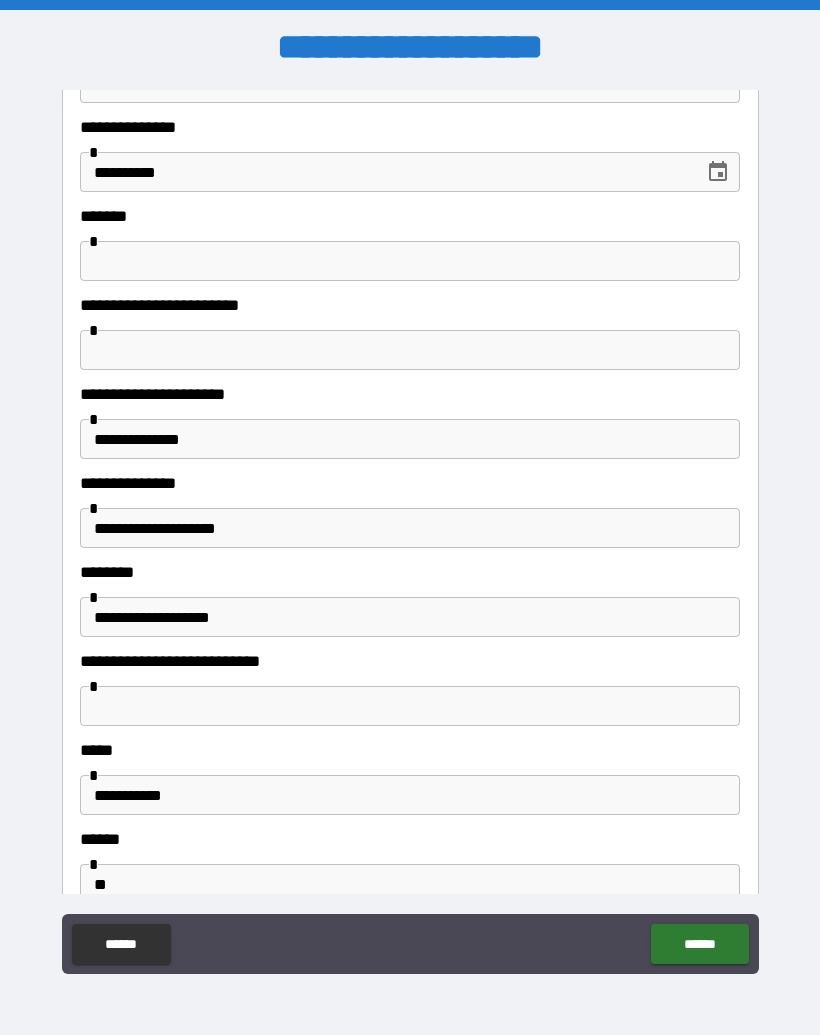 scroll, scrollTop: 266, scrollLeft: 0, axis: vertical 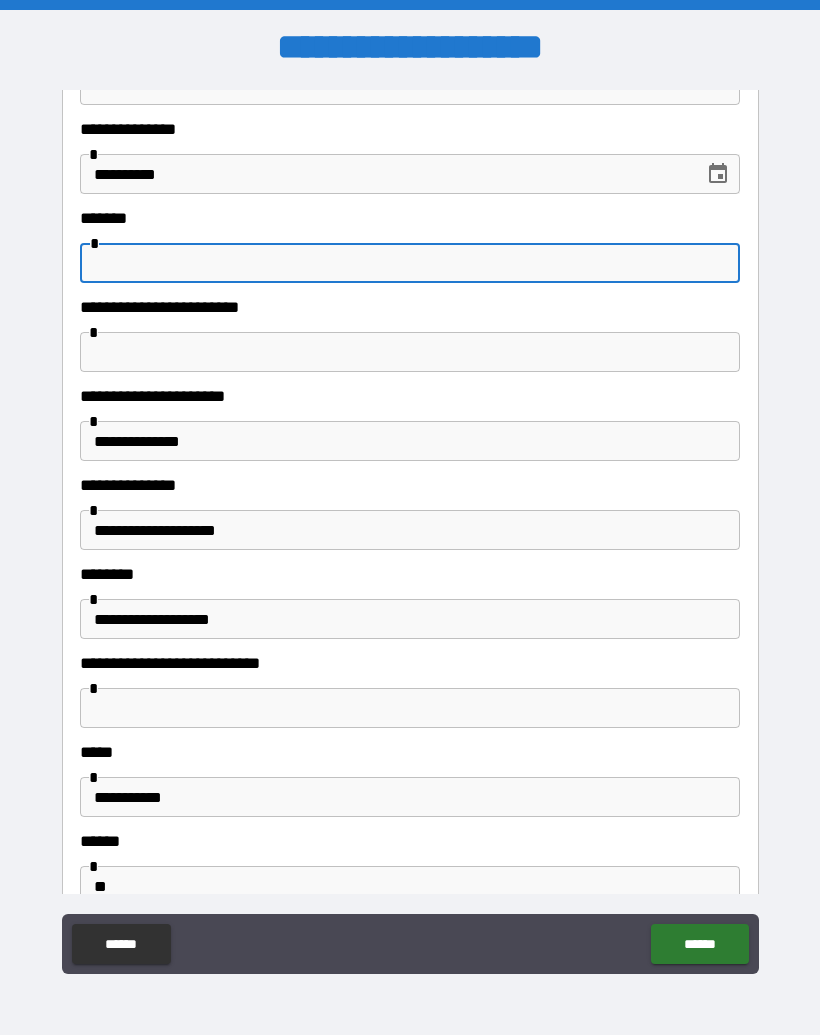 type on "*" 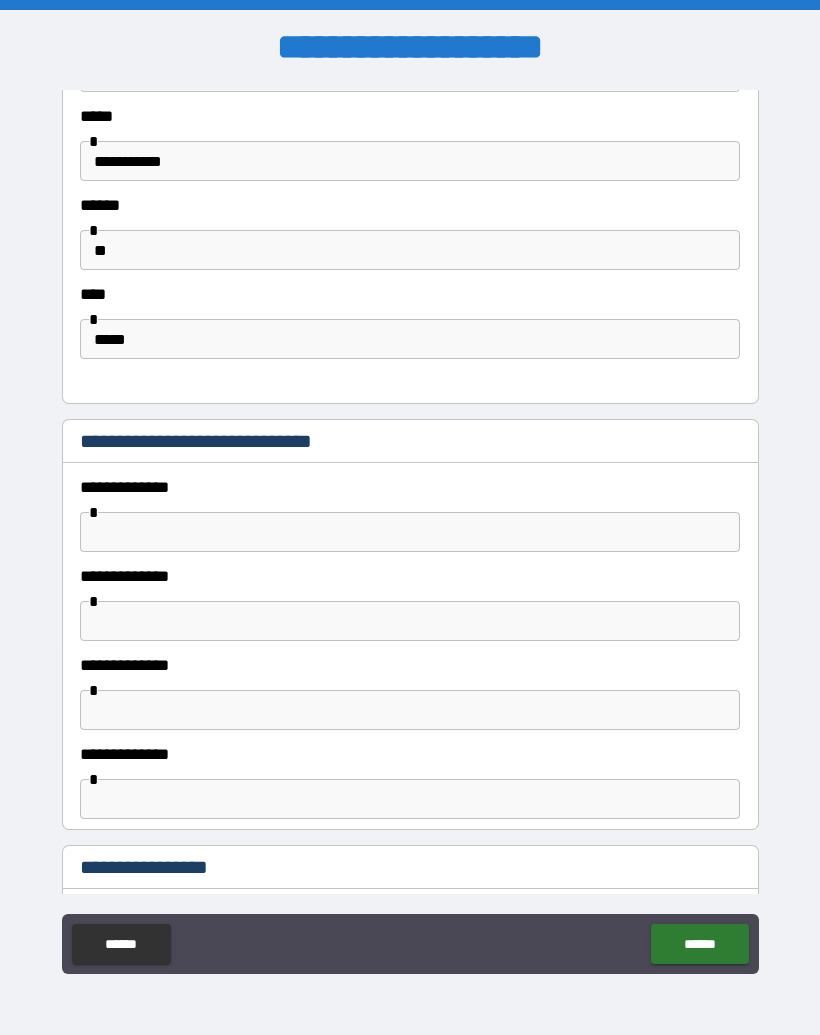 scroll, scrollTop: 954, scrollLeft: 0, axis: vertical 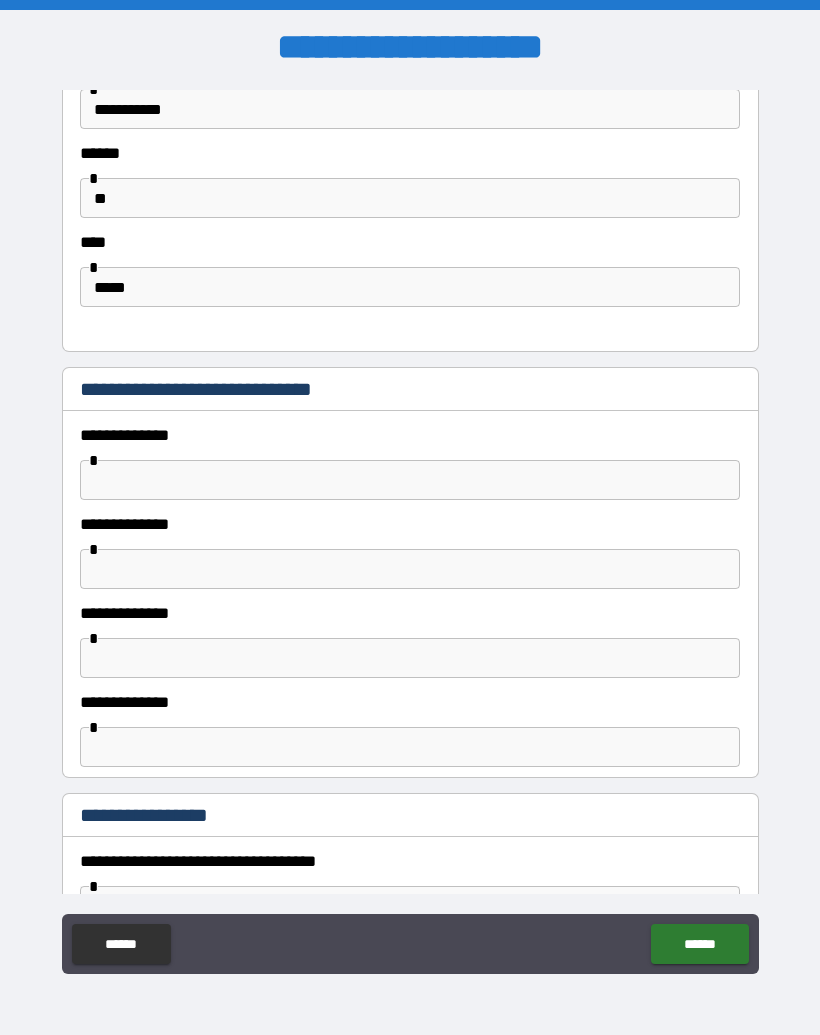 type on "*" 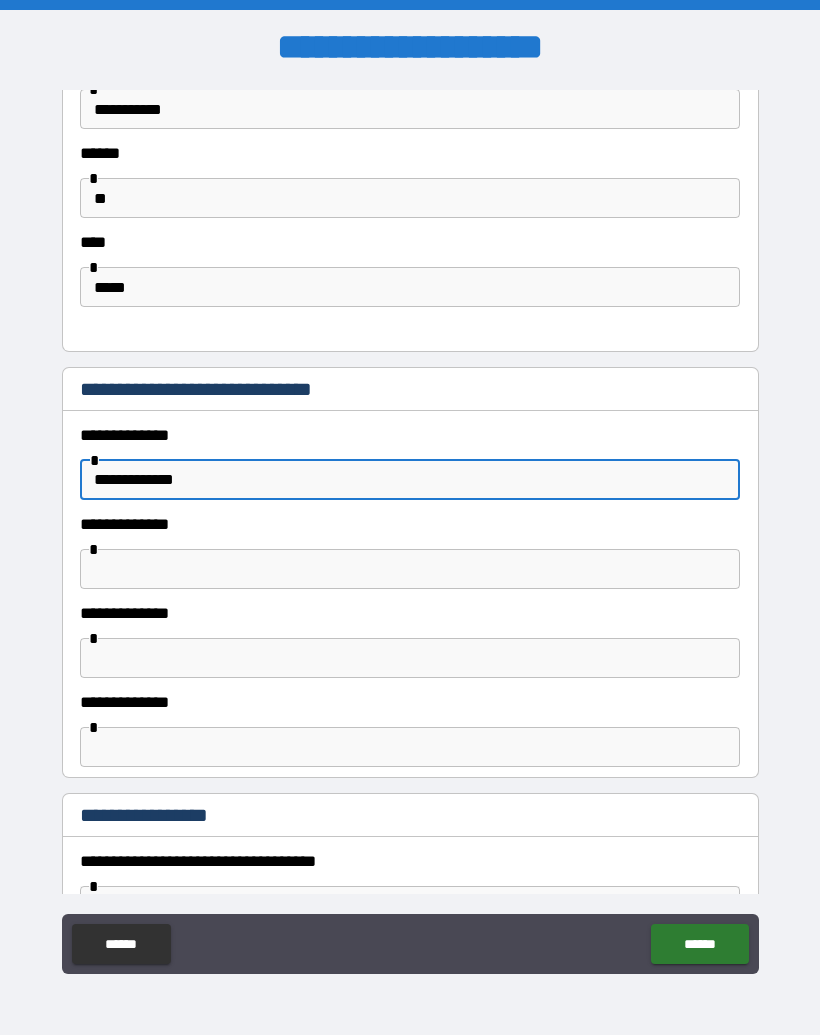 type on "**********" 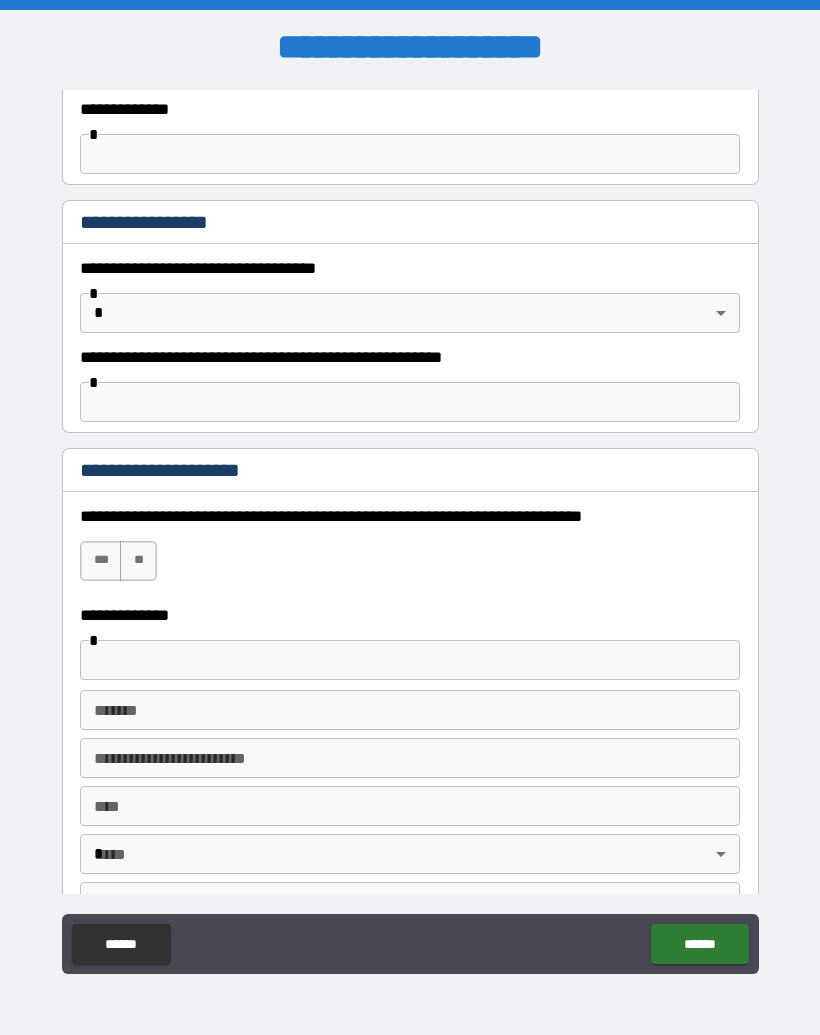 scroll, scrollTop: 1549, scrollLeft: 0, axis: vertical 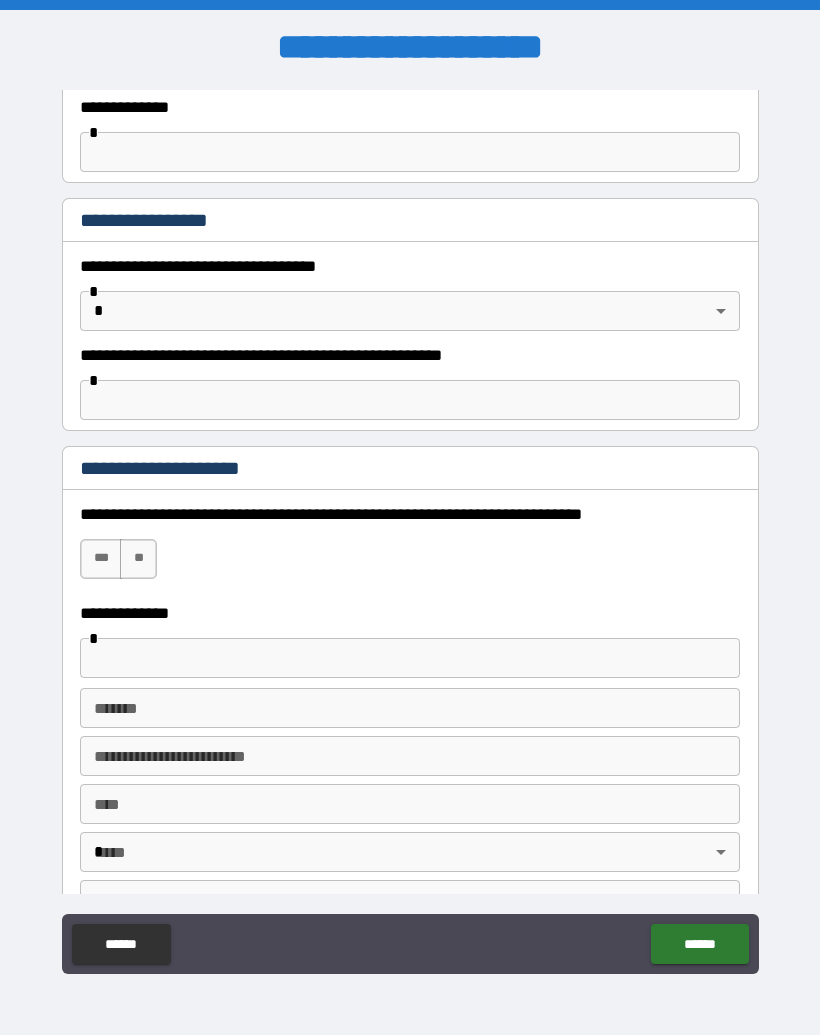 type on "**********" 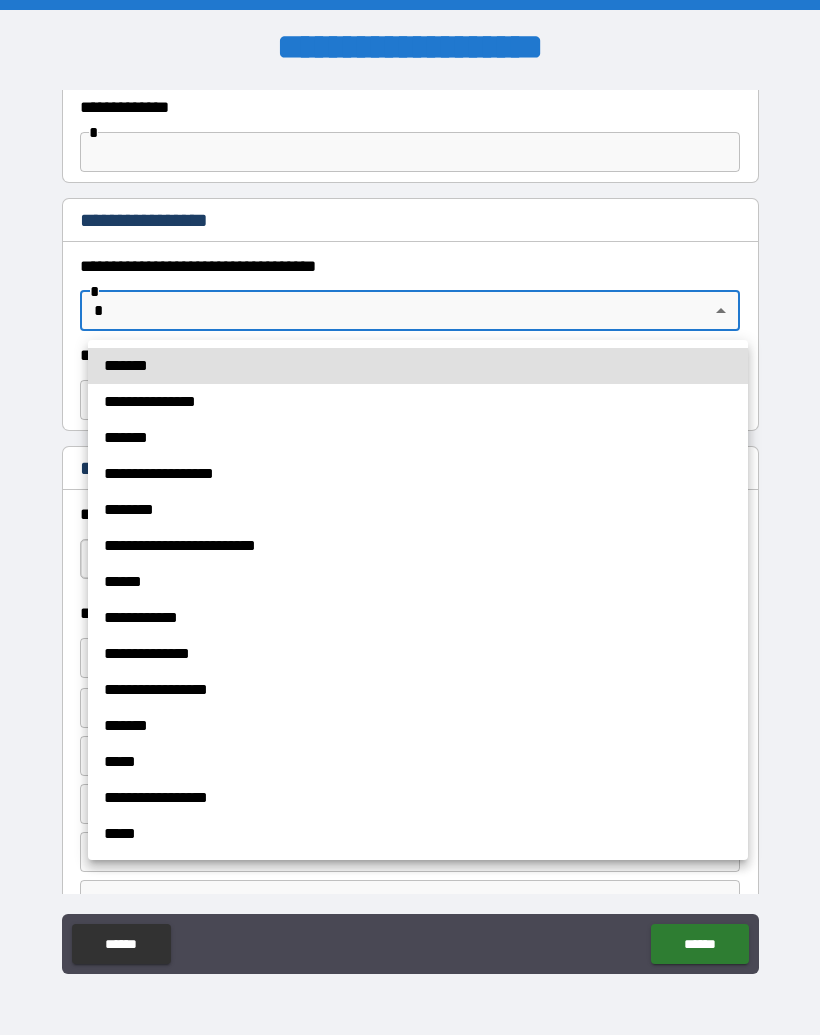 click on "*******" at bounding box center [418, 366] 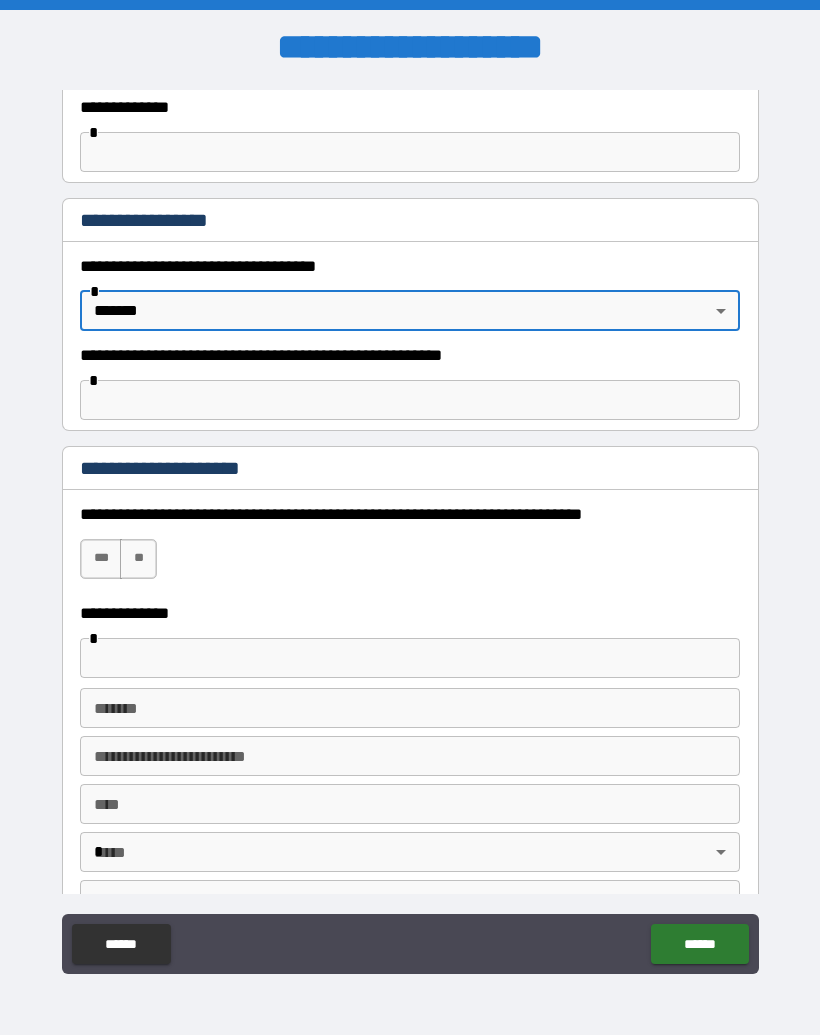 click on "***" at bounding box center (101, 559) 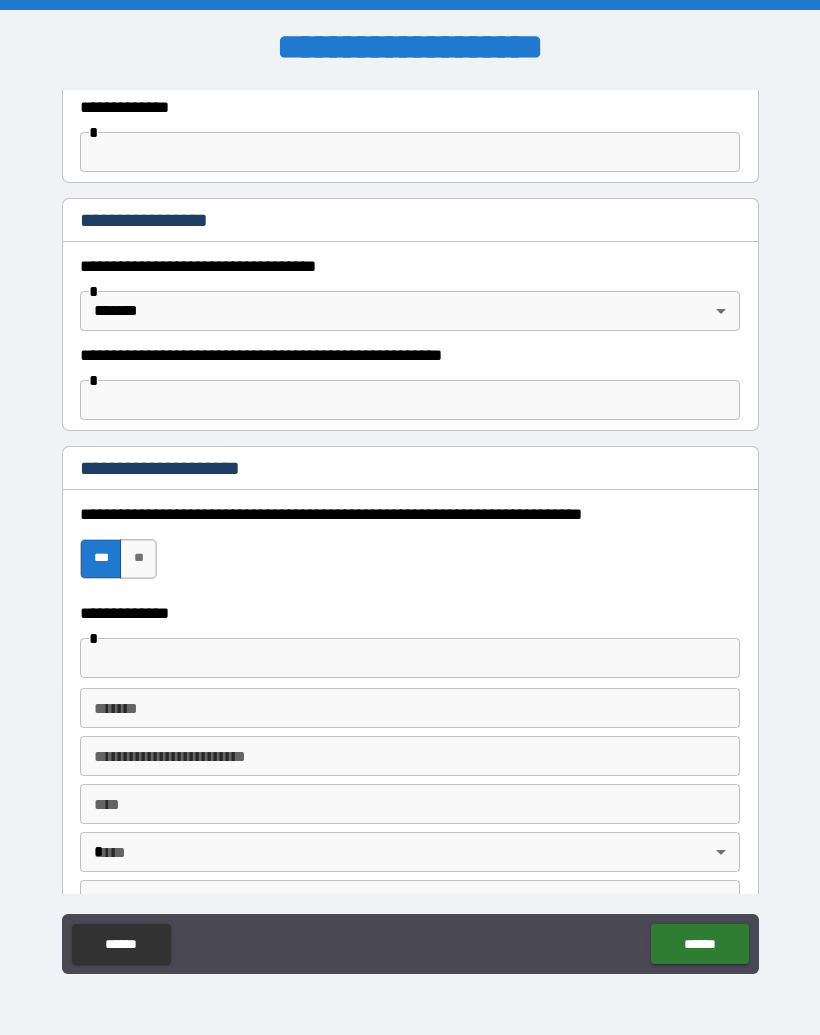 click at bounding box center (410, 658) 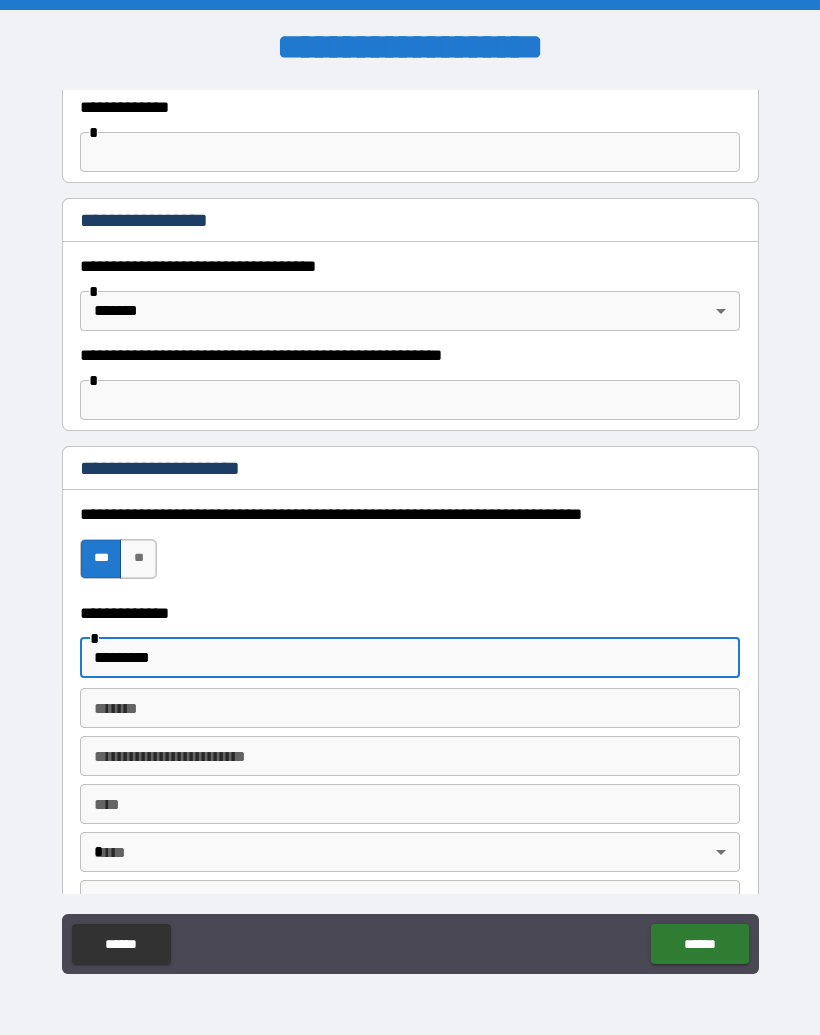 type on "*********" 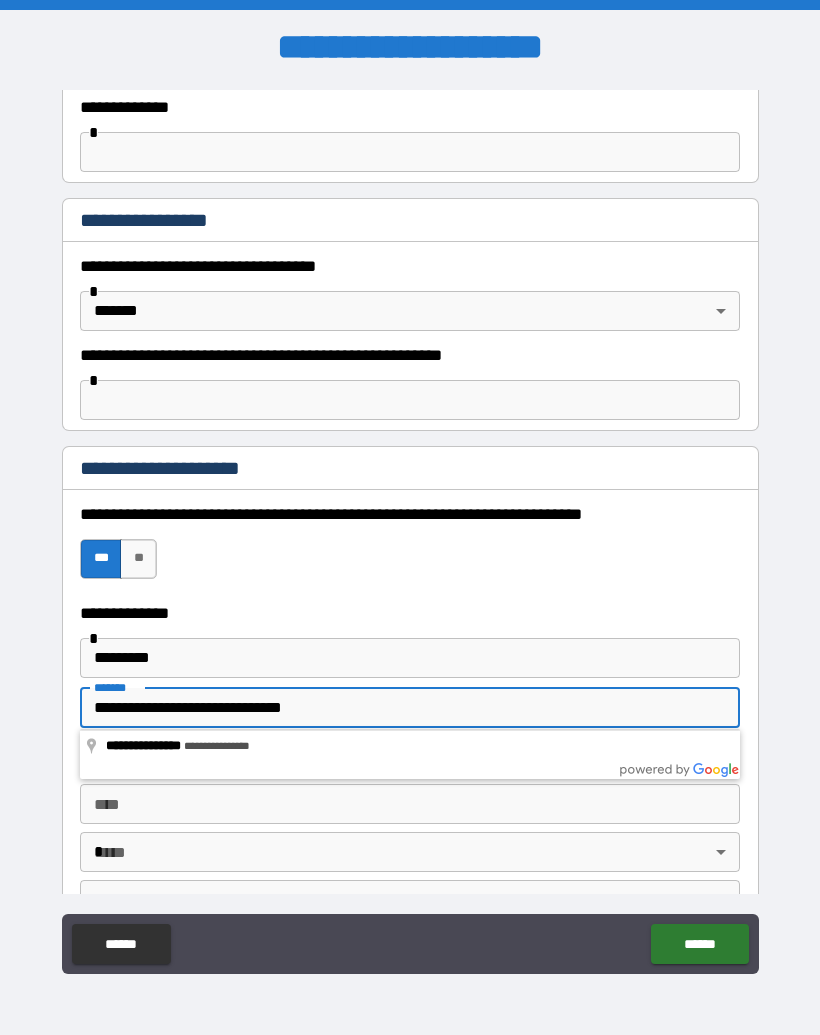 type on "**********" 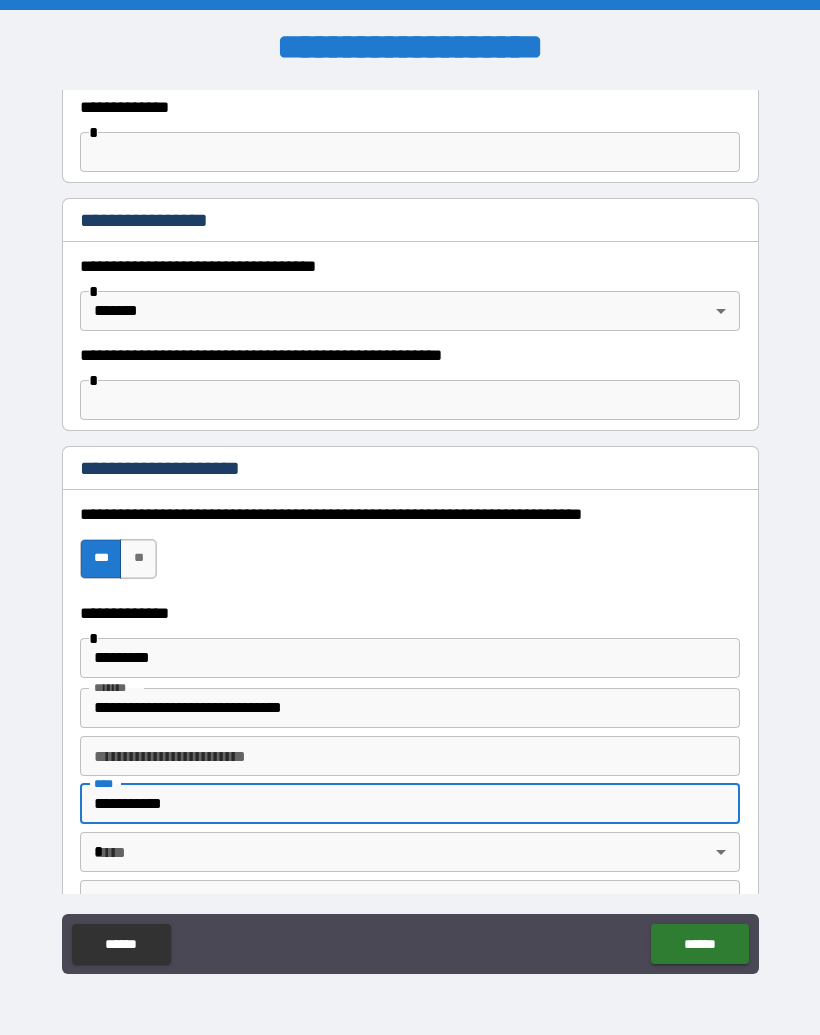 type on "**********" 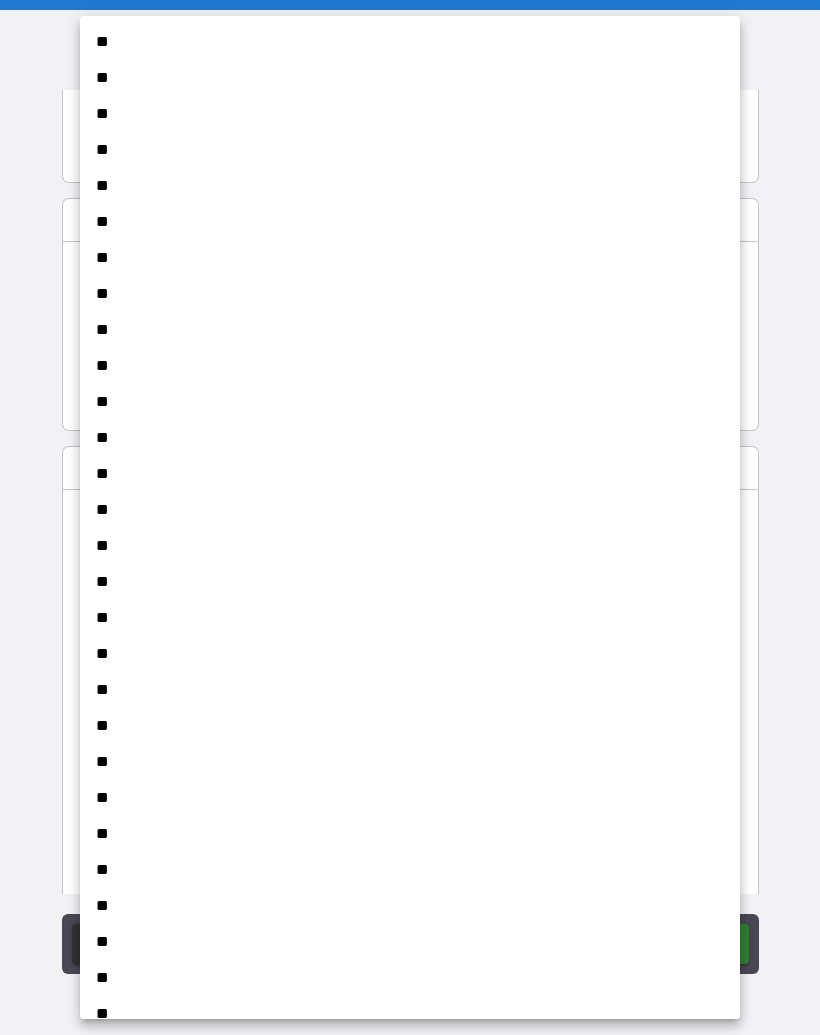 click on "**" at bounding box center (410, 654) 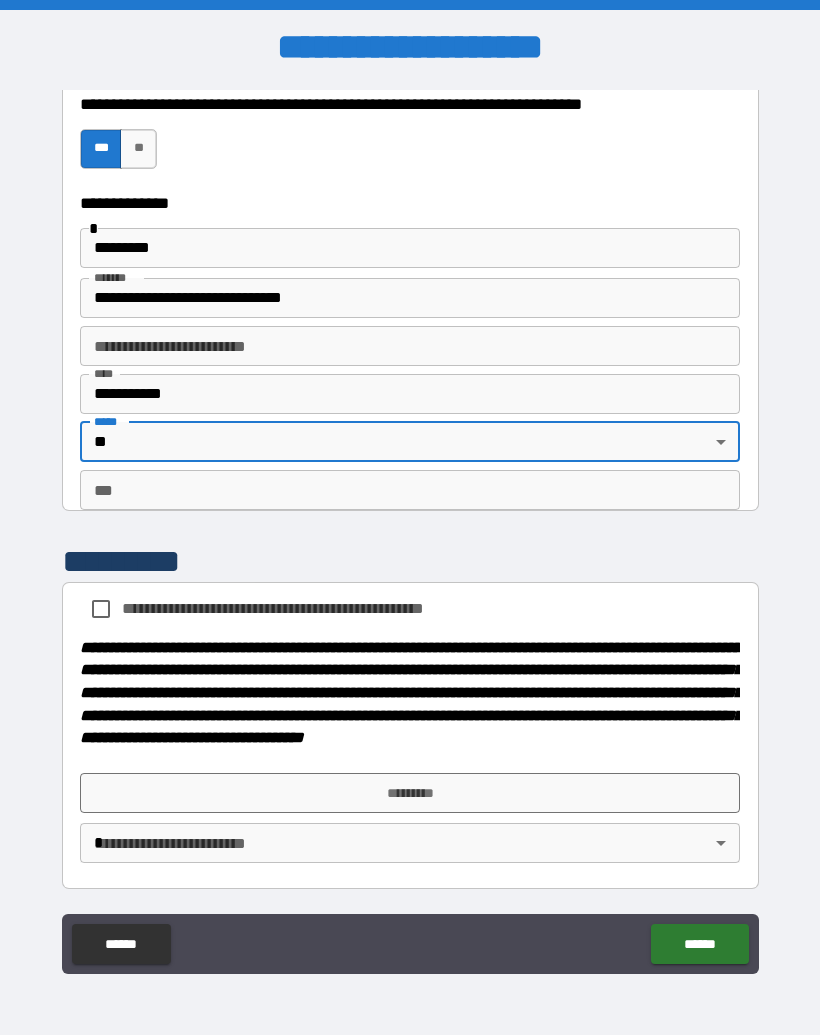scroll, scrollTop: 1976, scrollLeft: 0, axis: vertical 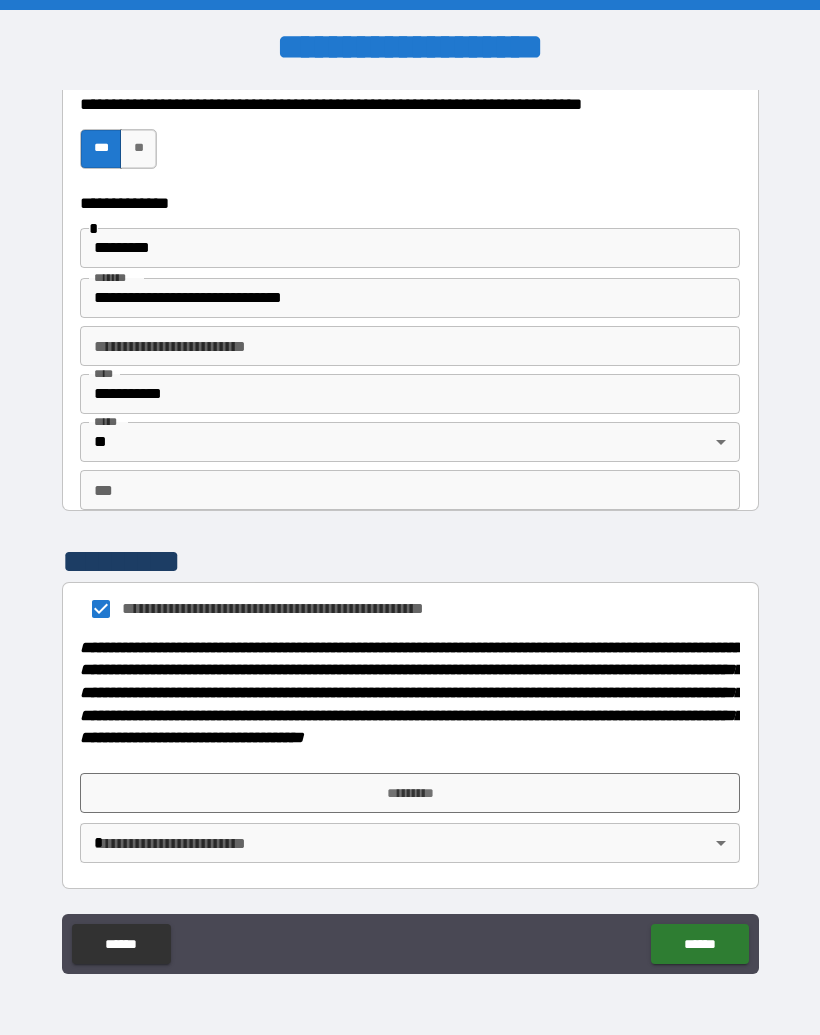 click on "*********" at bounding box center [410, 793] 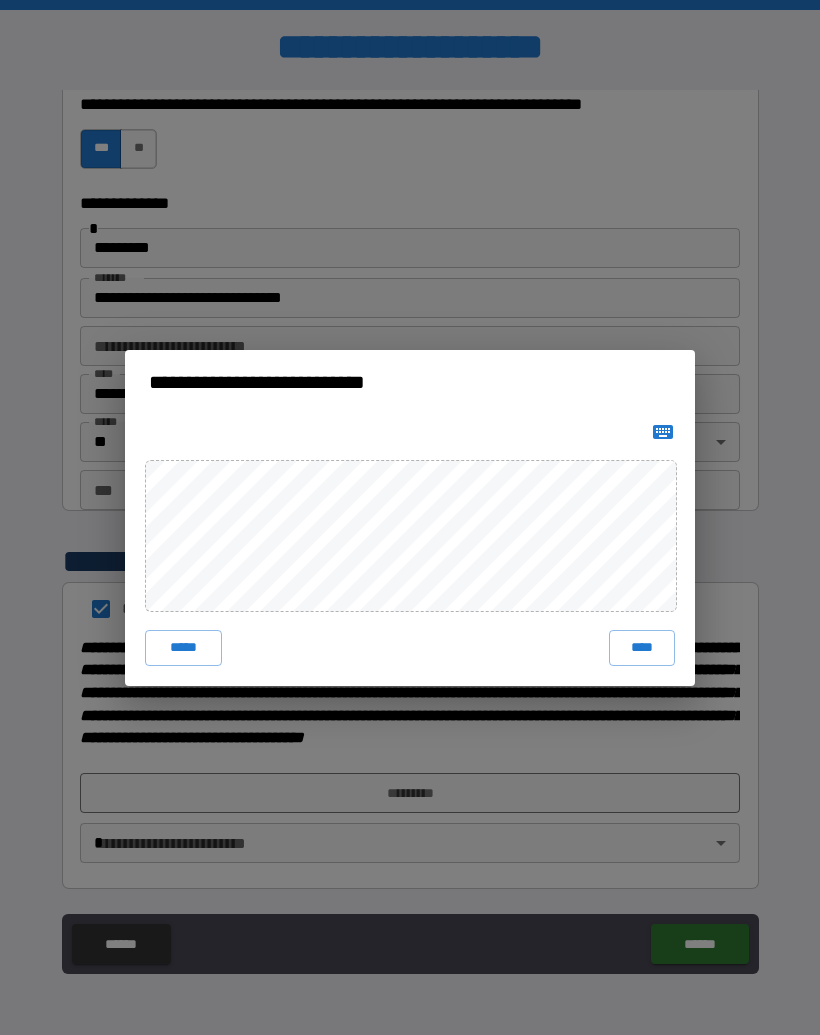click on "****" at bounding box center [642, 648] 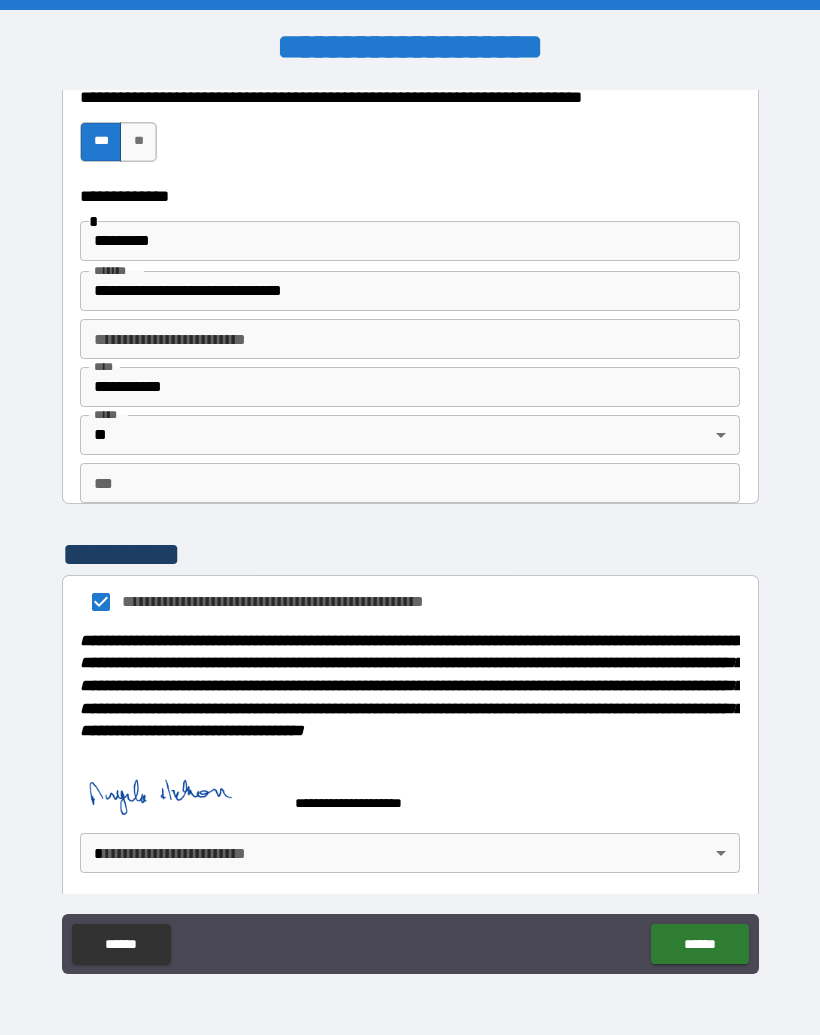 click on "**********" at bounding box center [410, 530] 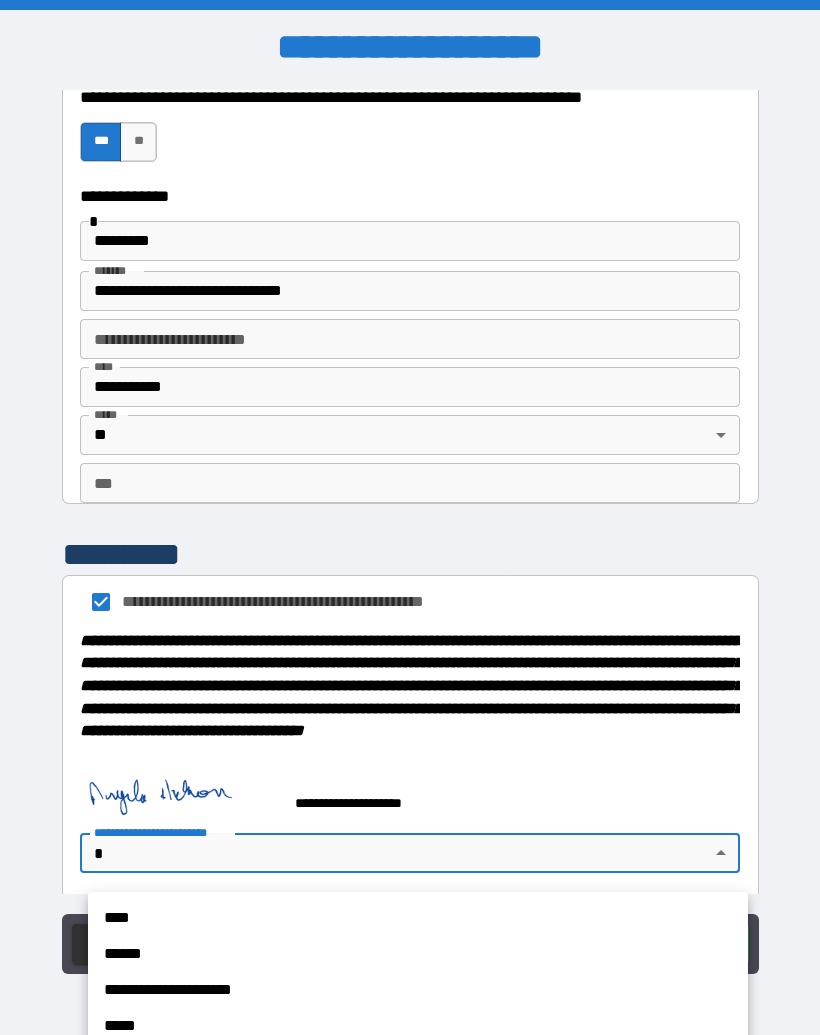 click on "****" at bounding box center (418, 918) 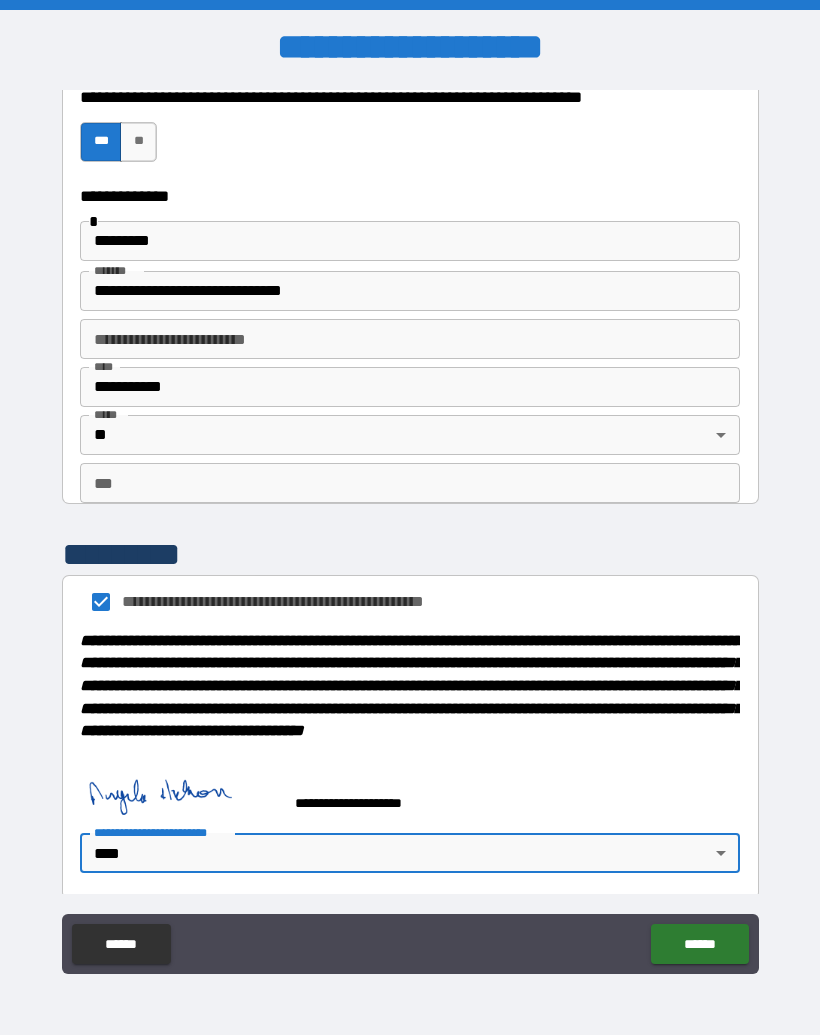 click on "******" at bounding box center [699, 944] 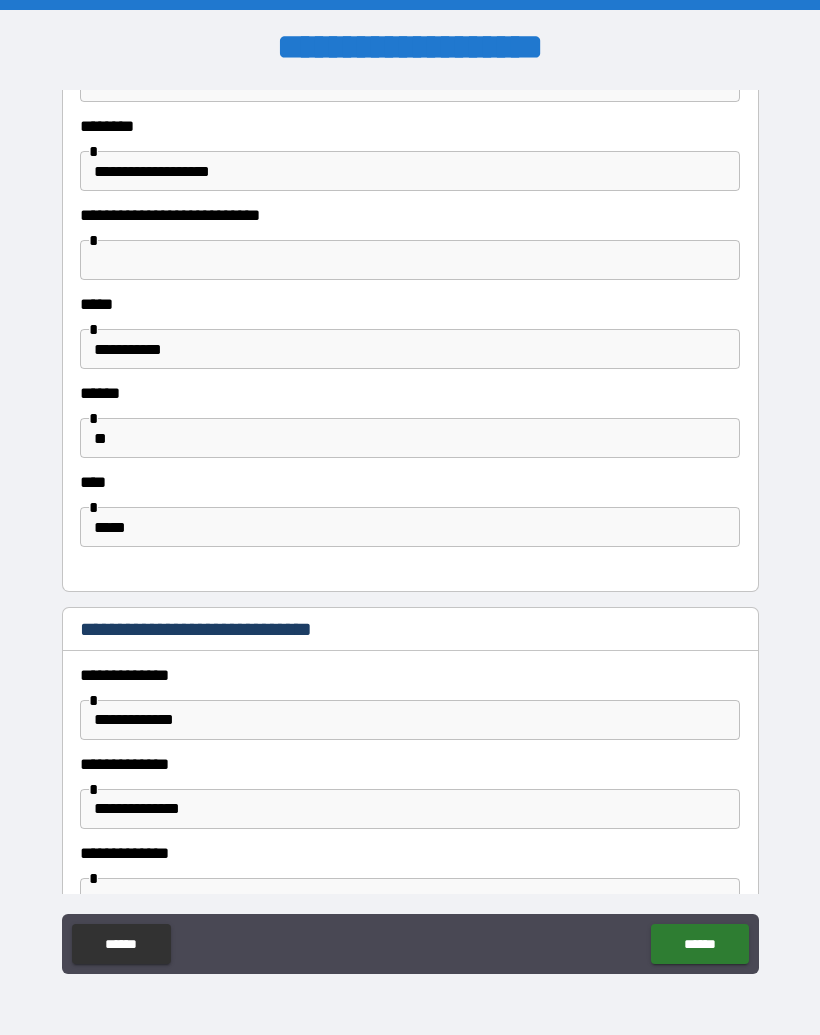 scroll, scrollTop: 717, scrollLeft: 0, axis: vertical 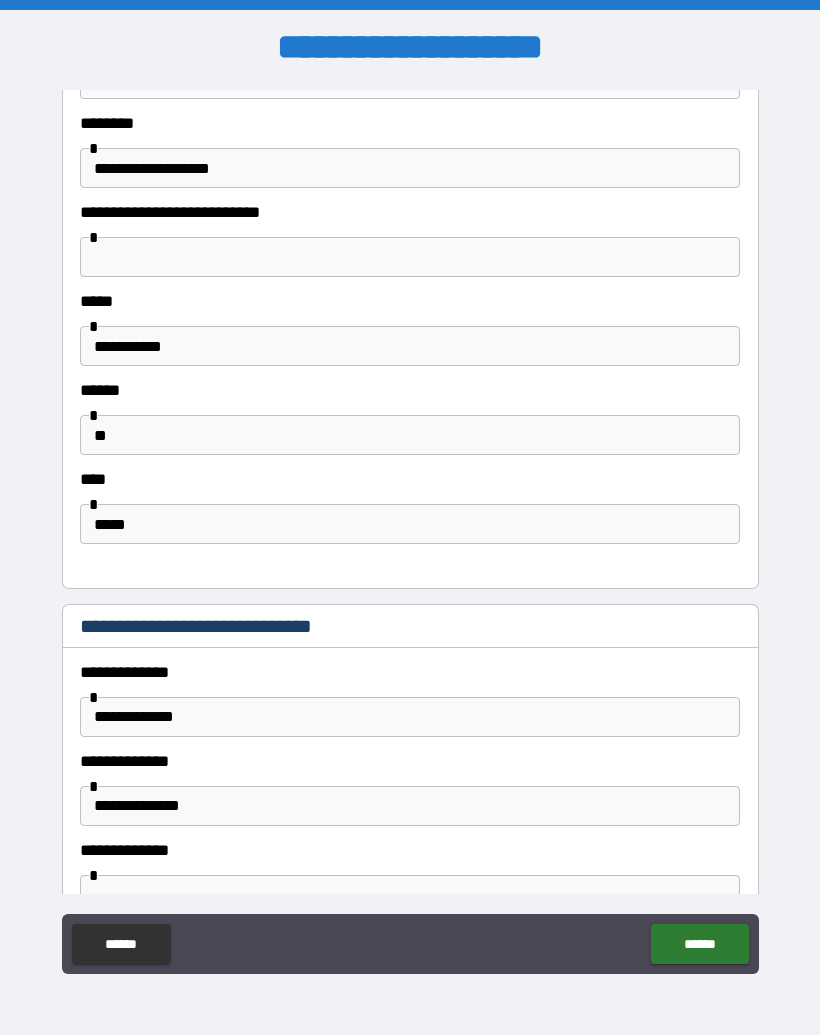 click on "**********" at bounding box center [410, 717] 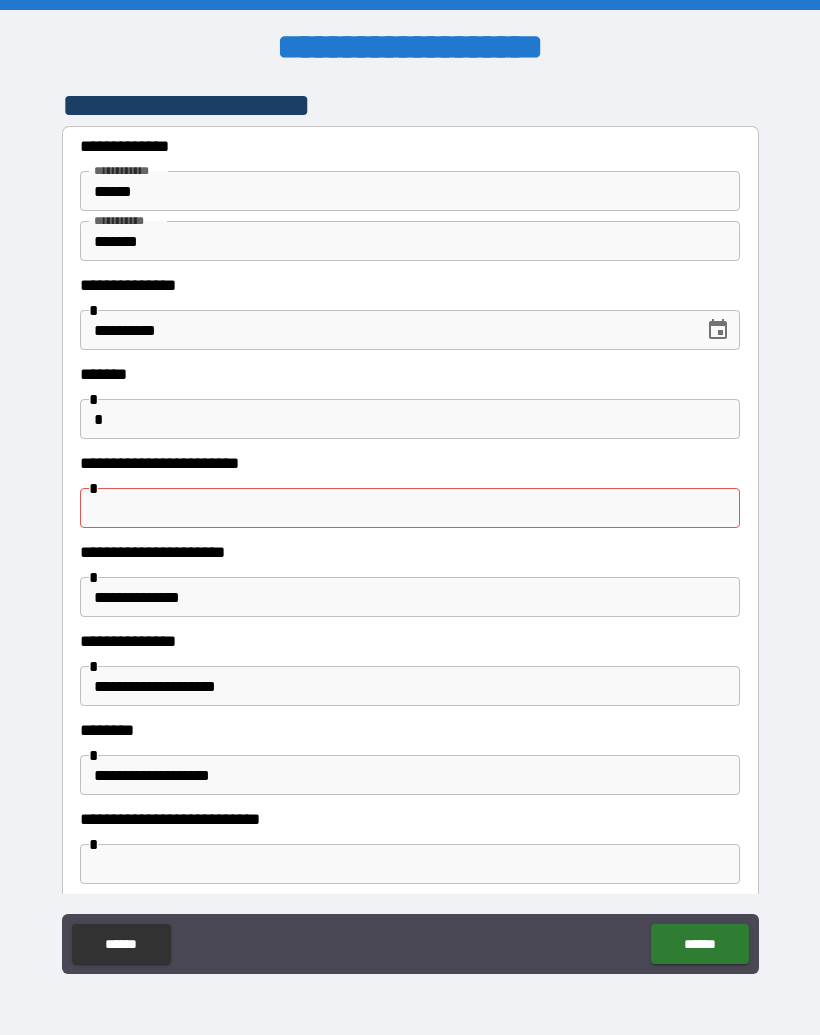 scroll, scrollTop: 108, scrollLeft: 0, axis: vertical 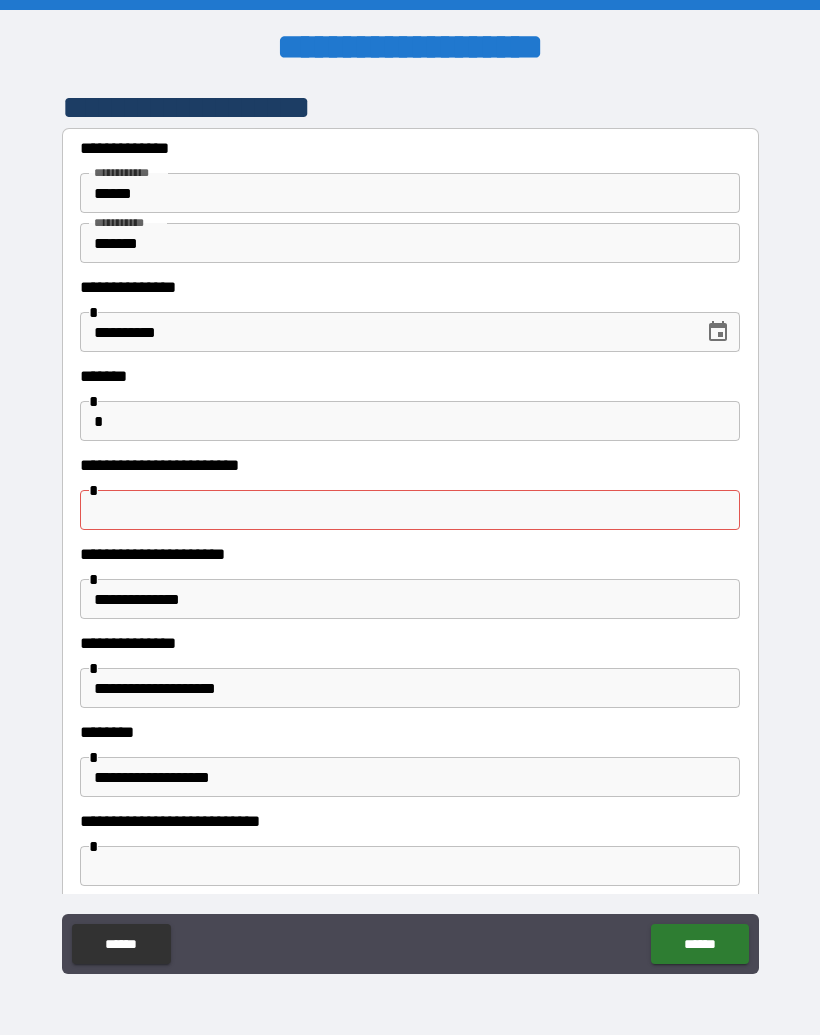 type on "**********" 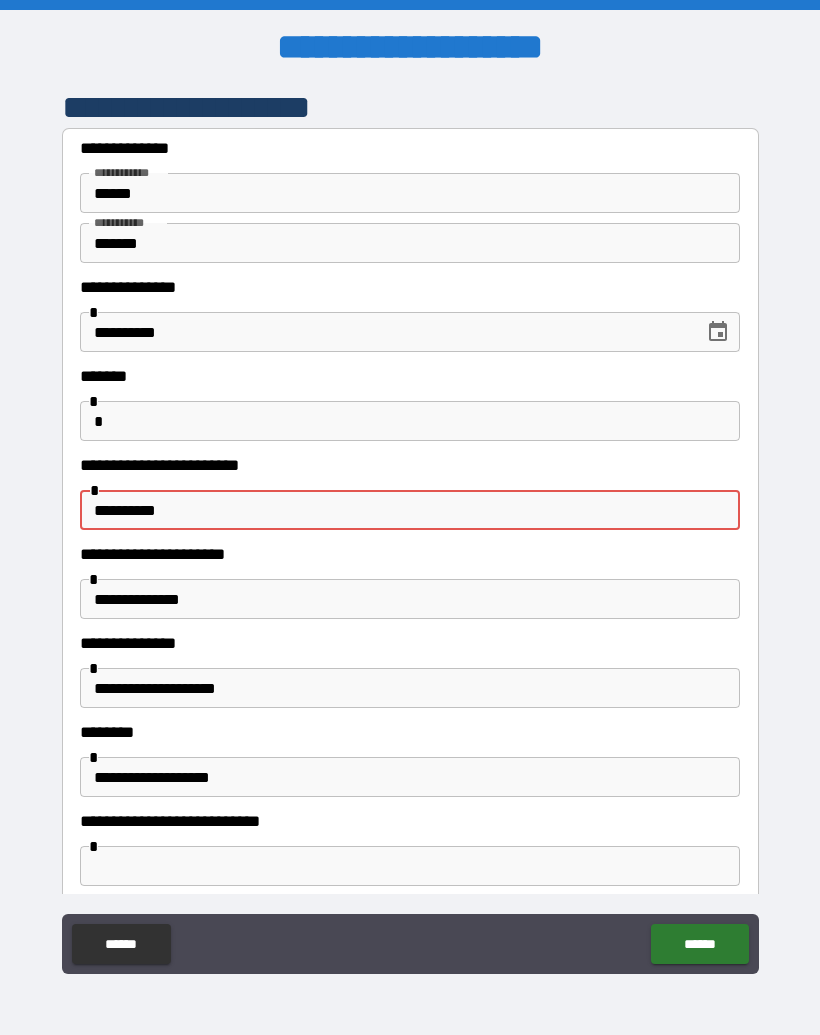 type on "**********" 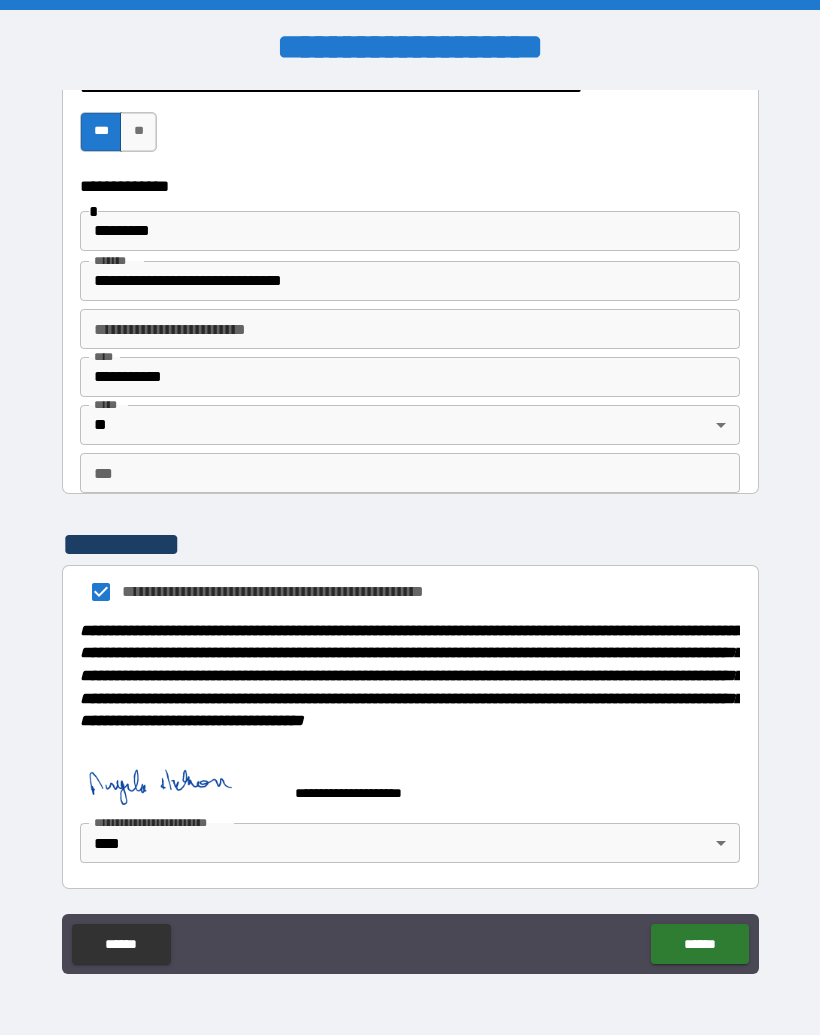 scroll, scrollTop: 1993, scrollLeft: 0, axis: vertical 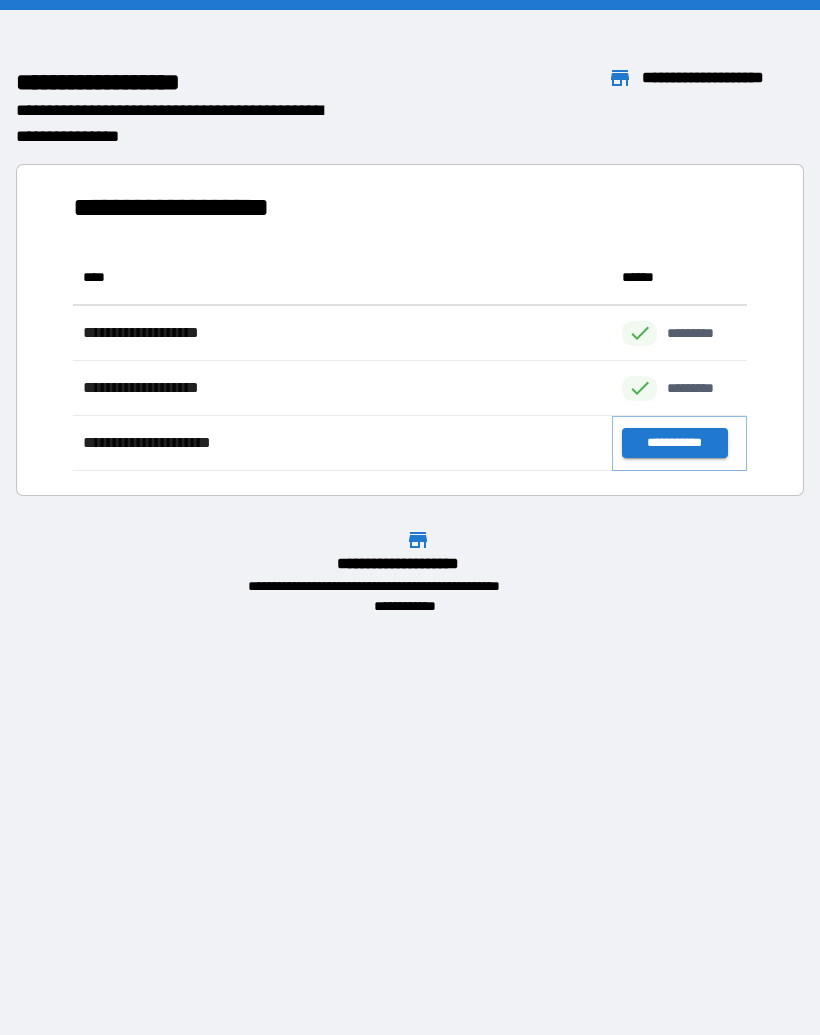 click on "**********" at bounding box center (674, 443) 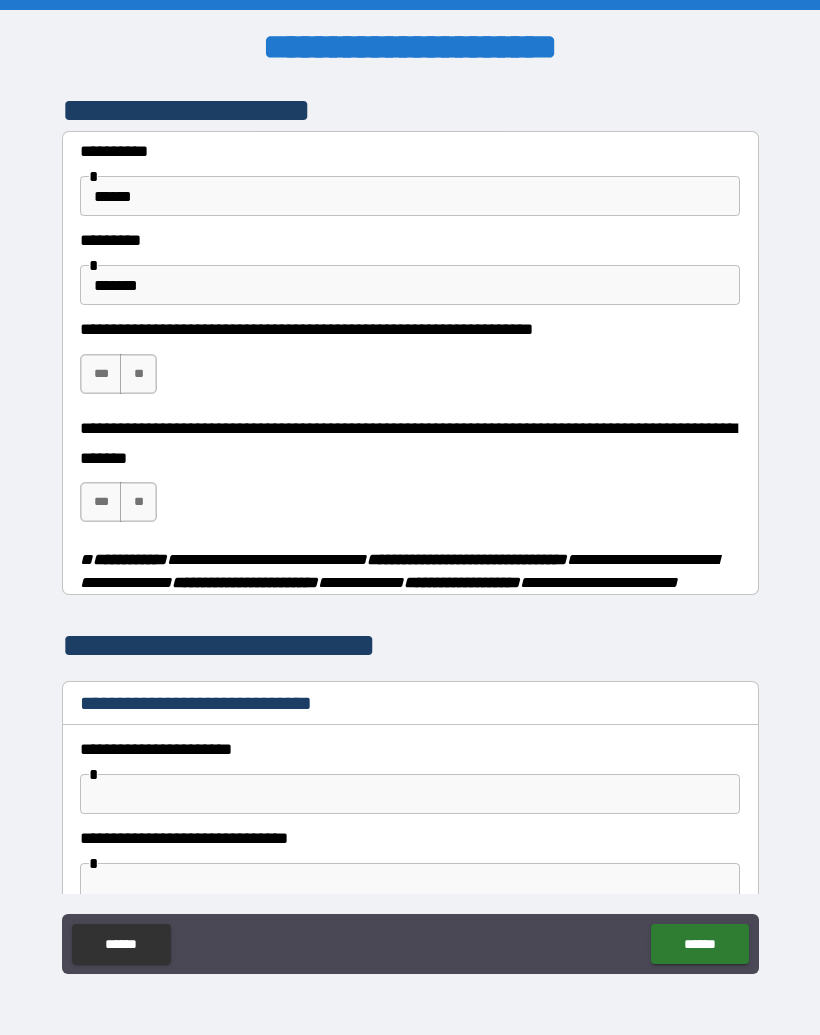 click on "***" at bounding box center (101, 374) 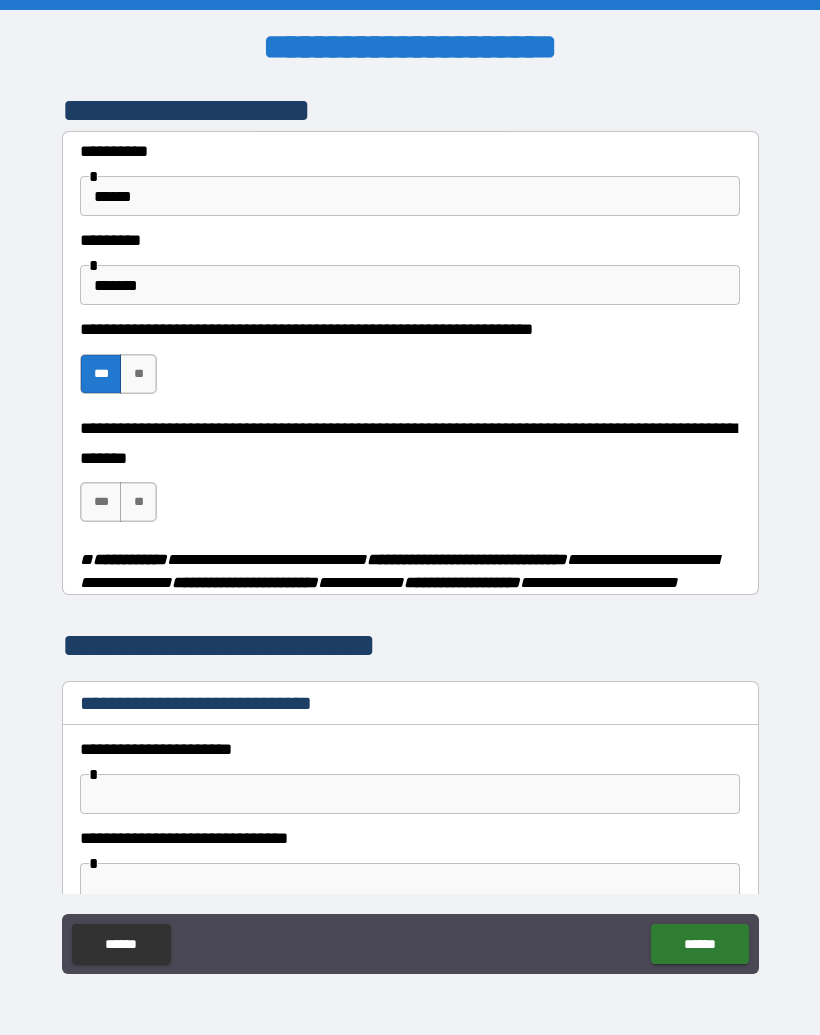 click on "**" at bounding box center [138, 502] 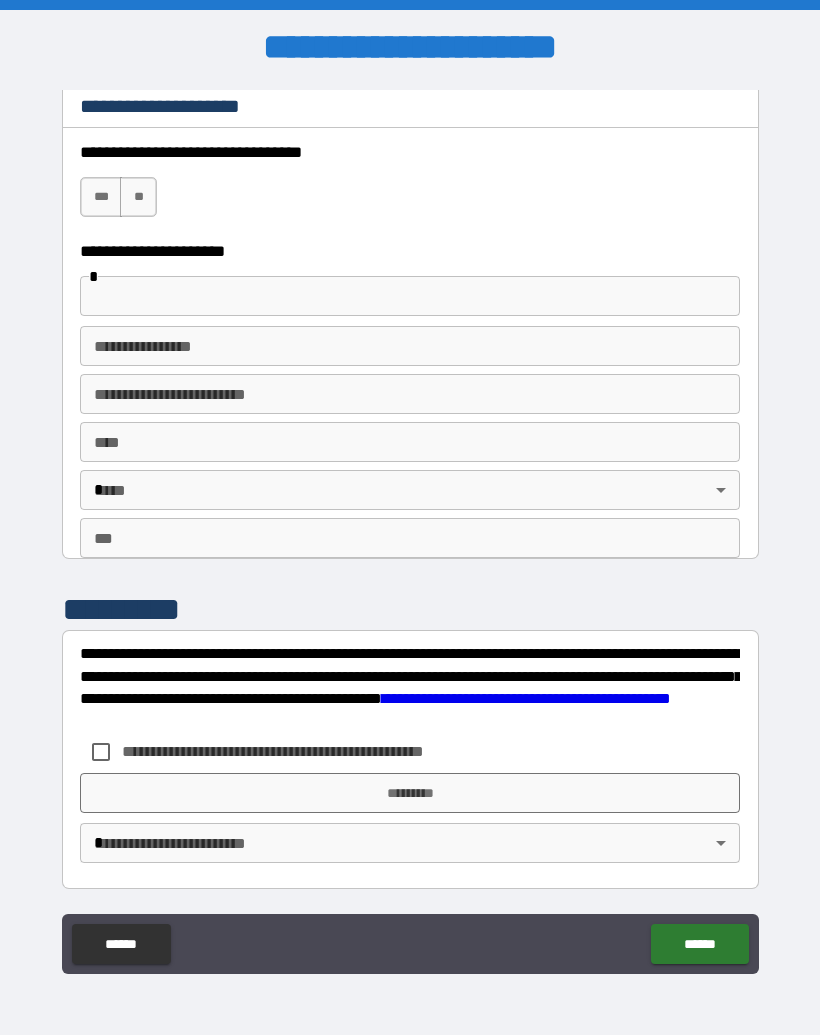 scroll, scrollTop: 3541, scrollLeft: 0, axis: vertical 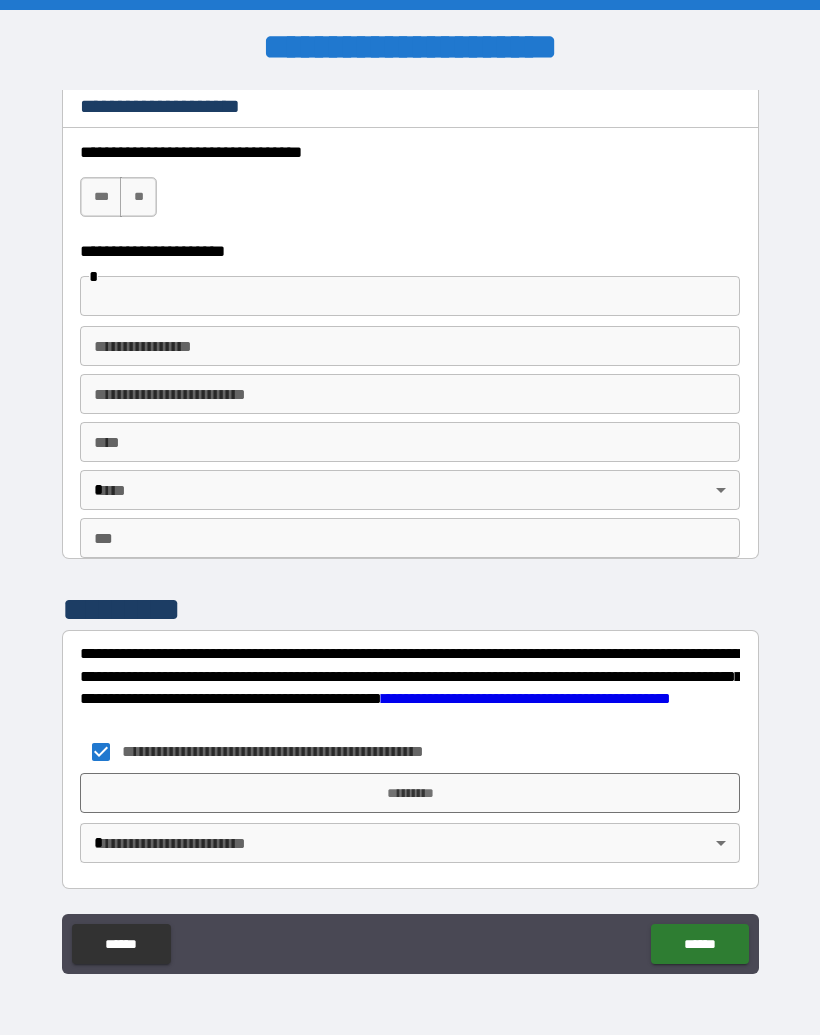 click on "*********" at bounding box center [410, 793] 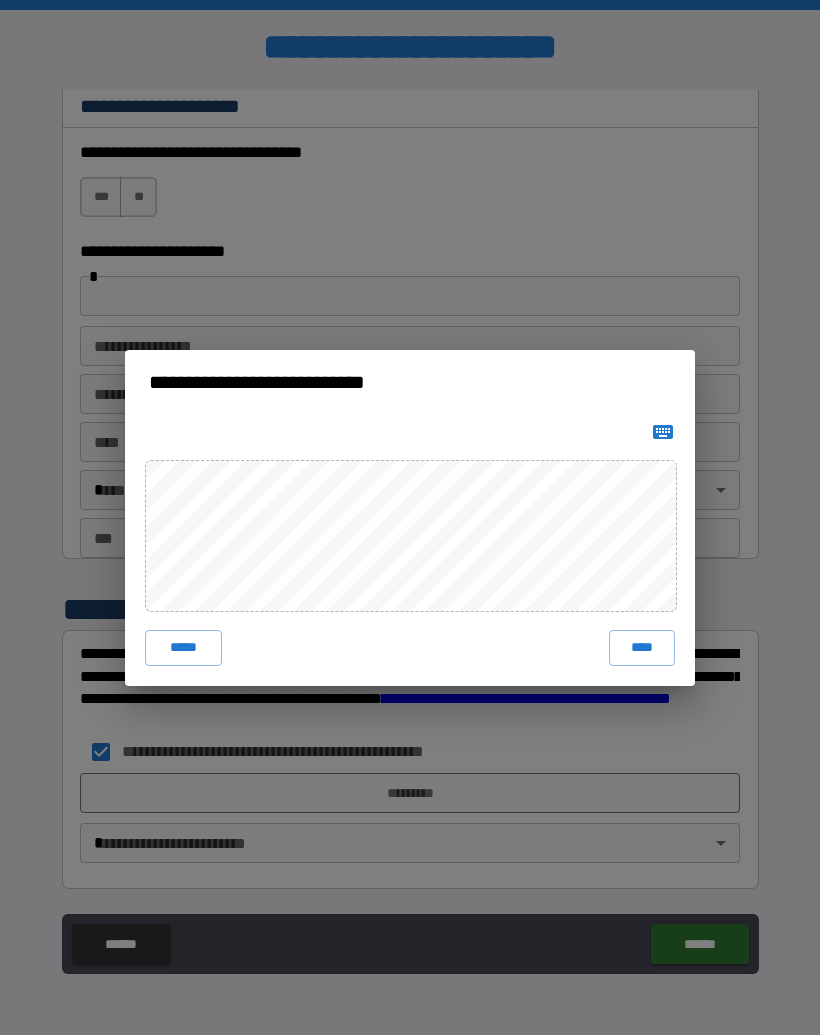 click on "****" at bounding box center [642, 648] 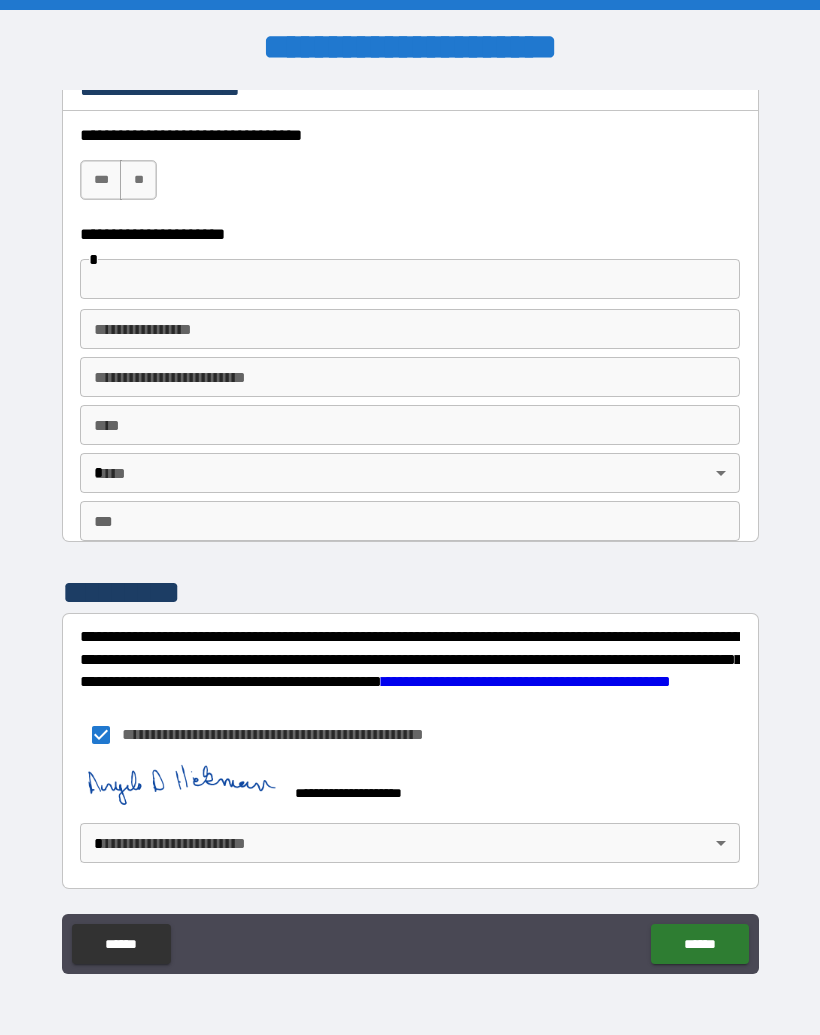 scroll, scrollTop: 3558, scrollLeft: 0, axis: vertical 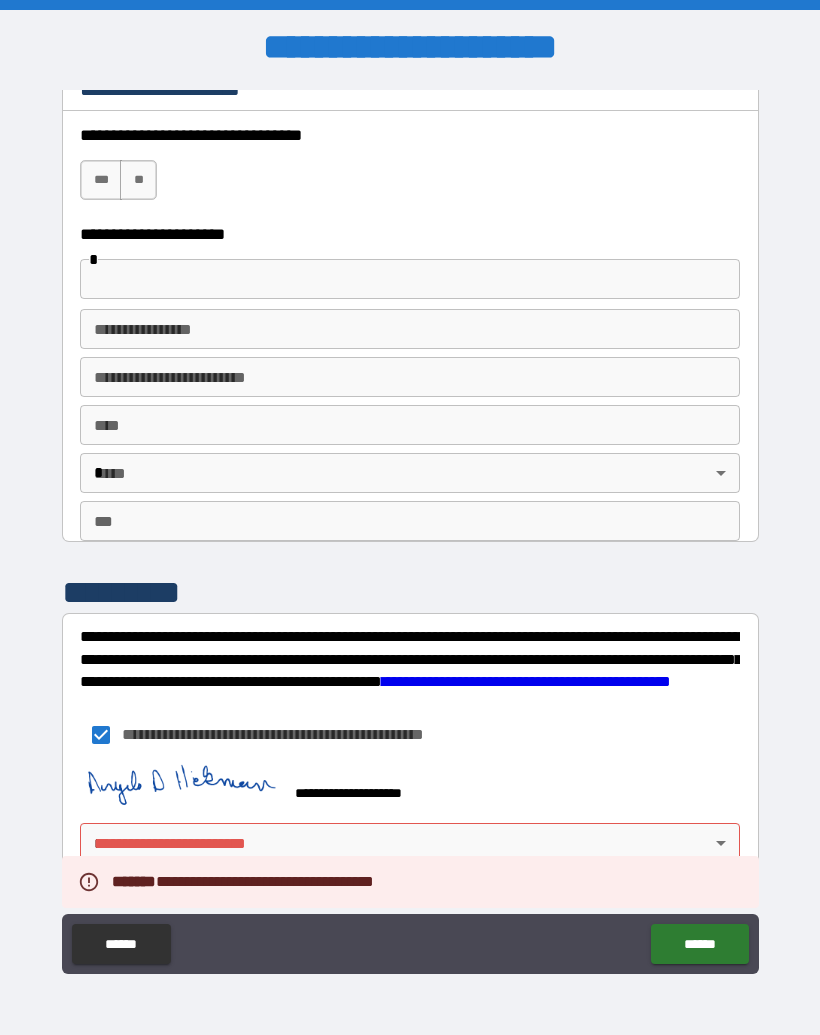 click on "**********" at bounding box center (410, 530) 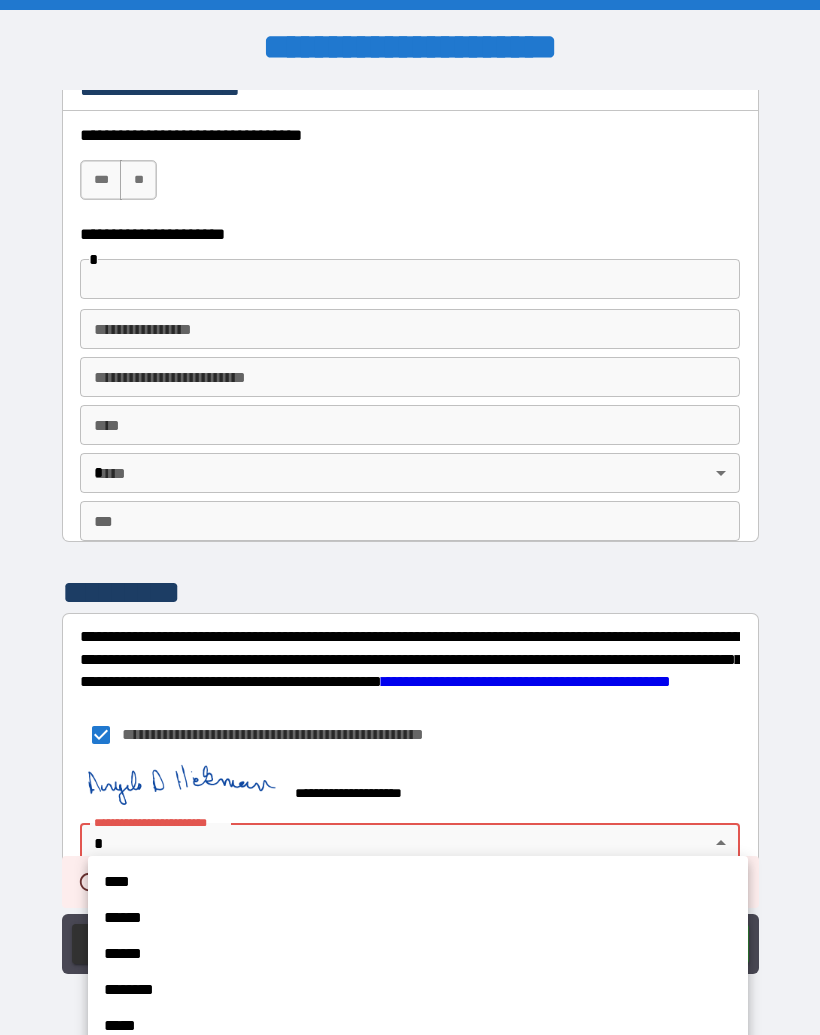 click on "****" at bounding box center (418, 882) 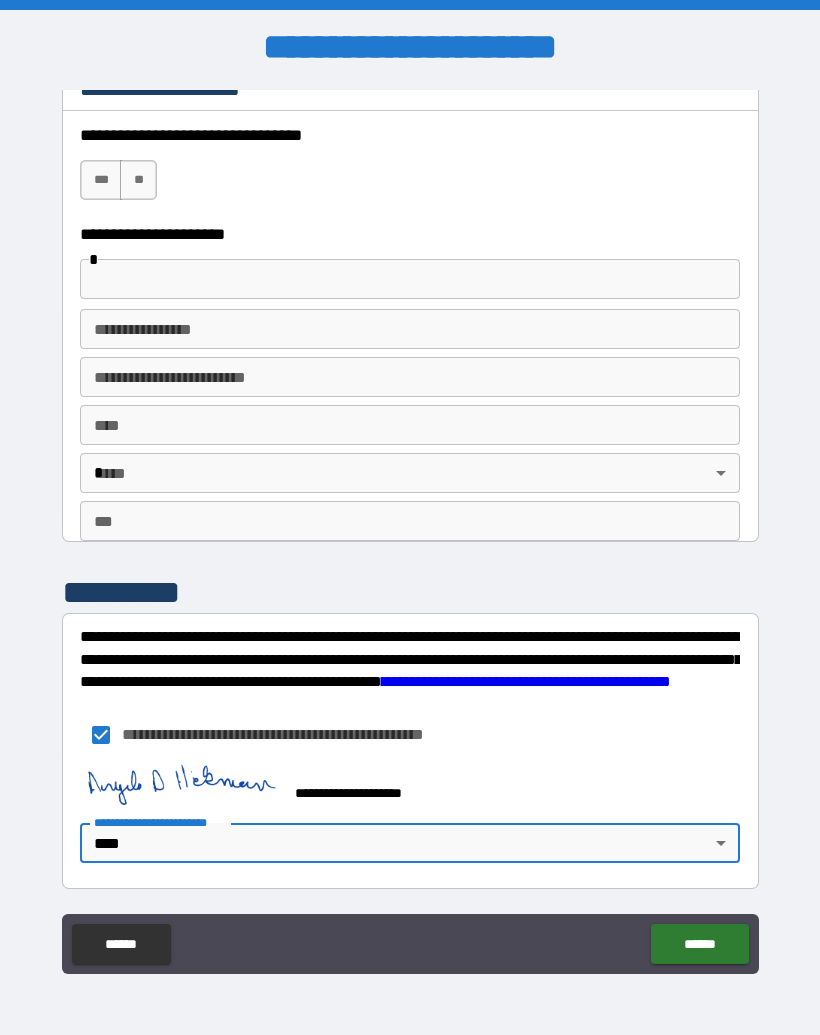 click on "******" at bounding box center (699, 944) 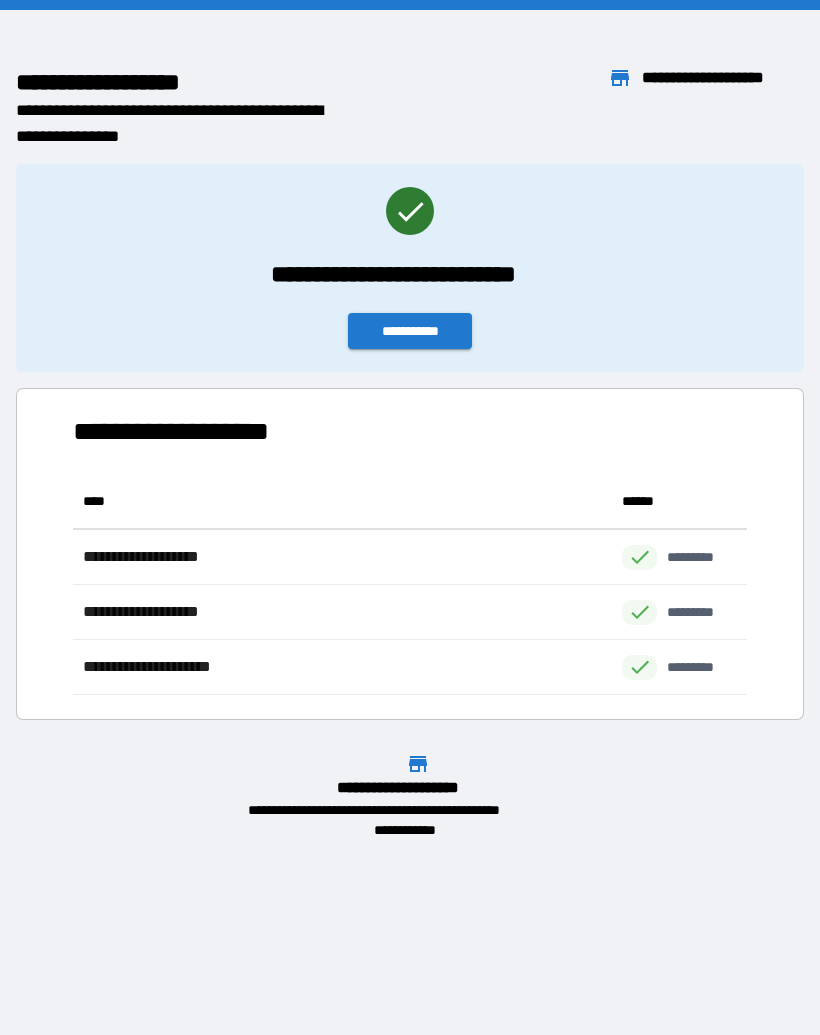 scroll, scrollTop: 1, scrollLeft: 1, axis: both 